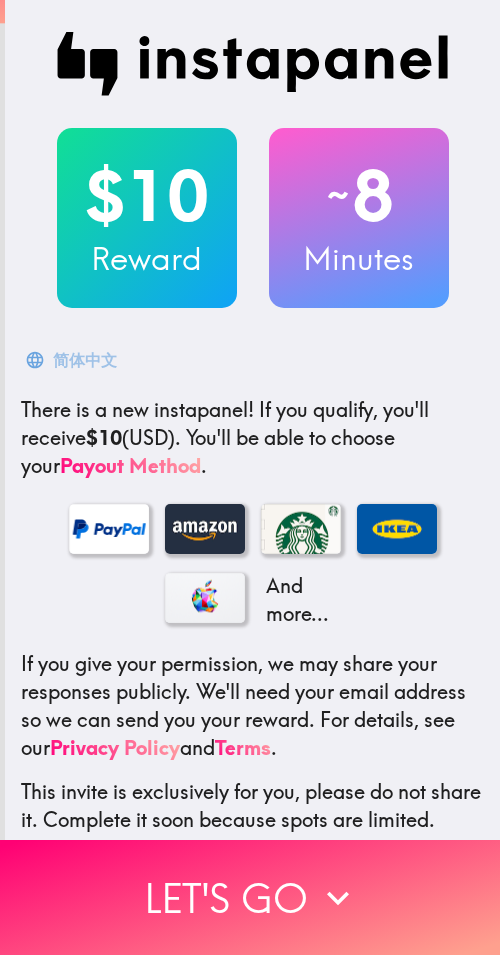 scroll, scrollTop: 0, scrollLeft: 0, axis: both 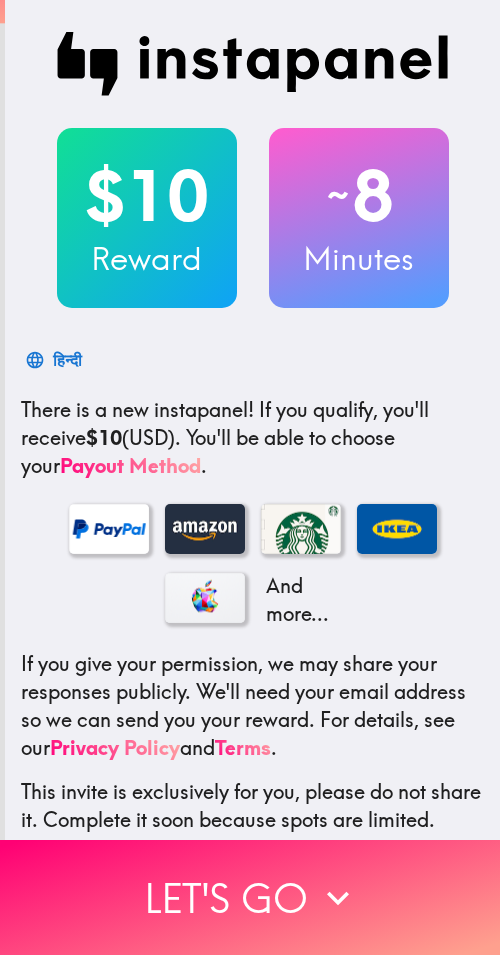 drag, startPoint x: 318, startPoint y: 870, endPoint x: 490, endPoint y: 874, distance: 172.04651 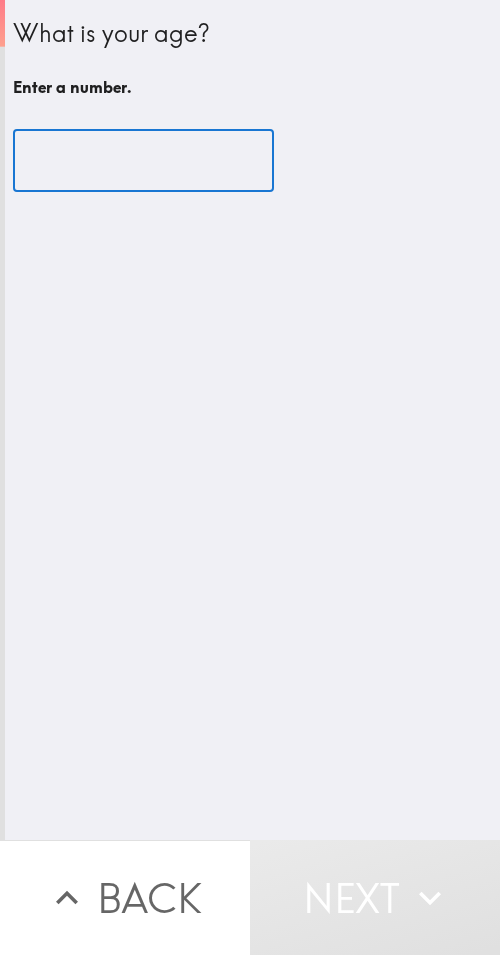 click at bounding box center [143, 161] 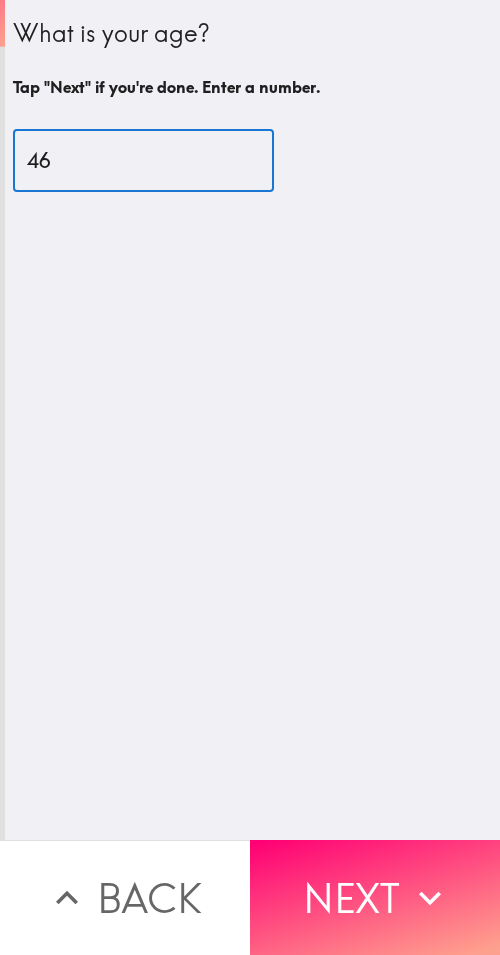 type on "46" 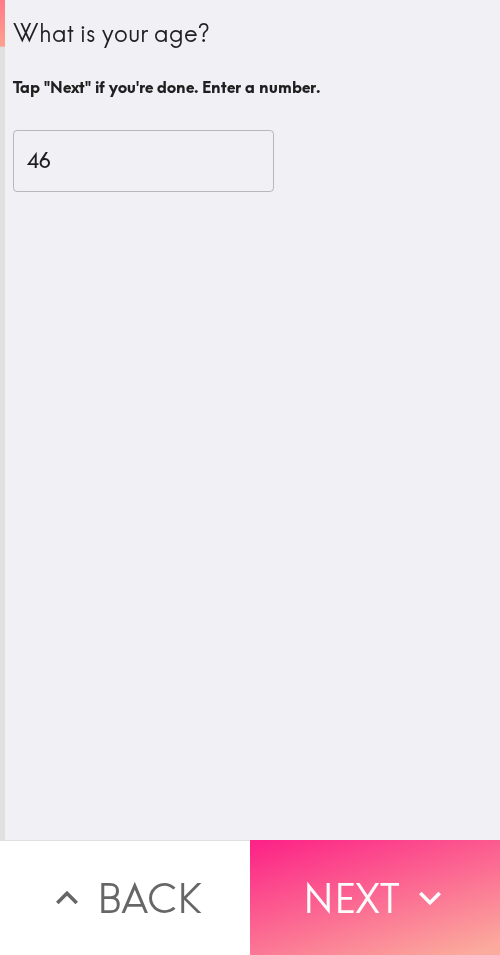 click 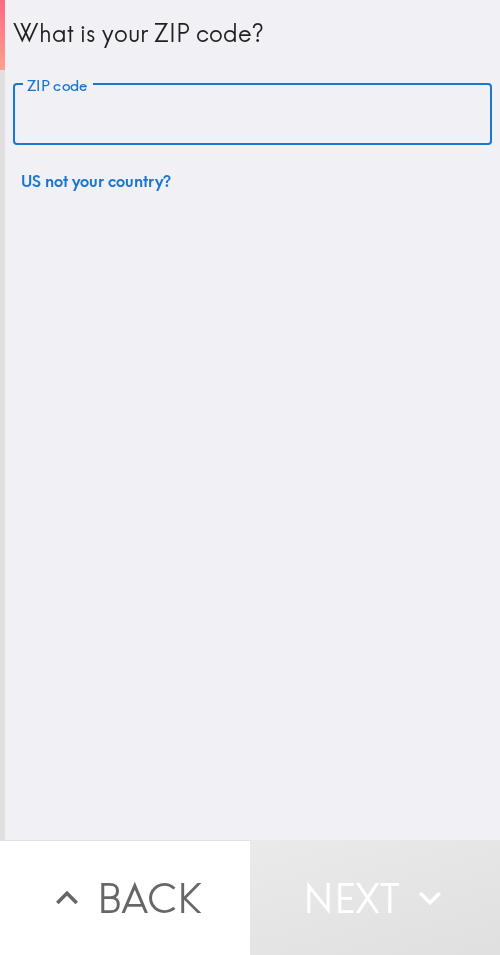 click on "ZIP code" at bounding box center (252, 115) 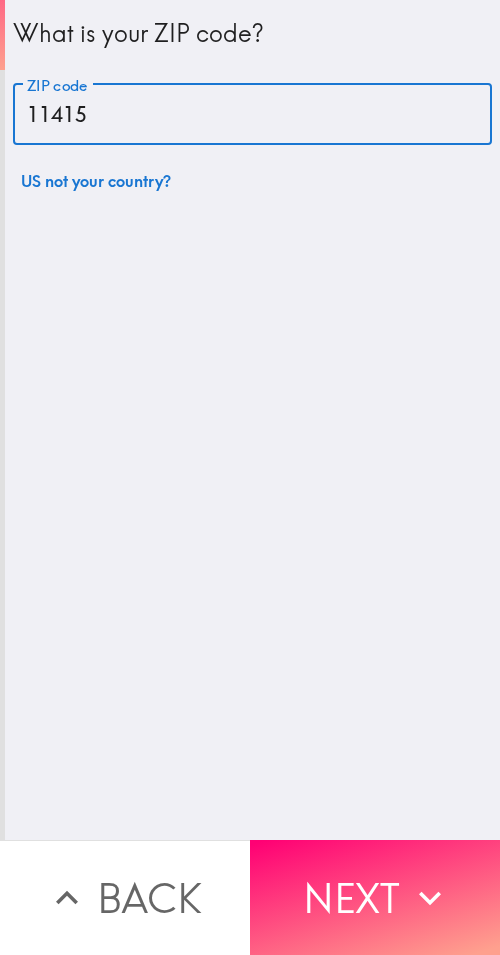 type on "11415" 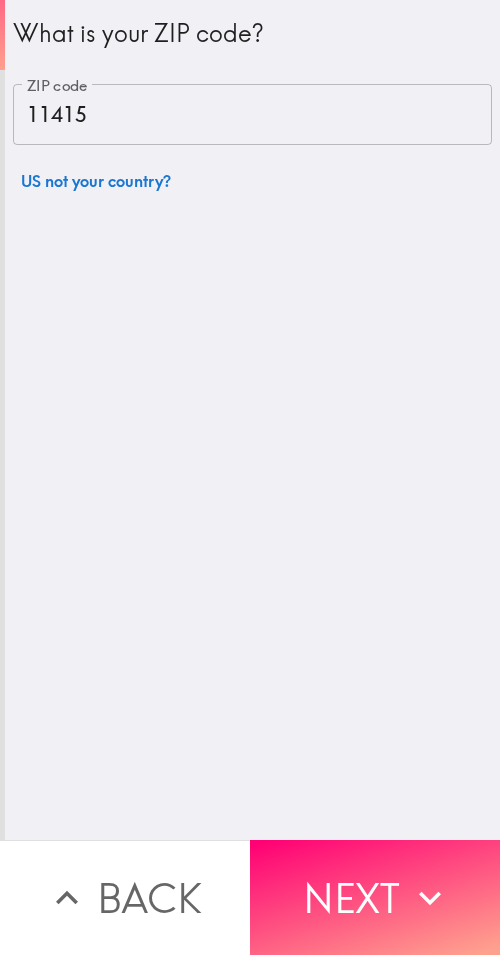 click on "Next" at bounding box center [375, 897] 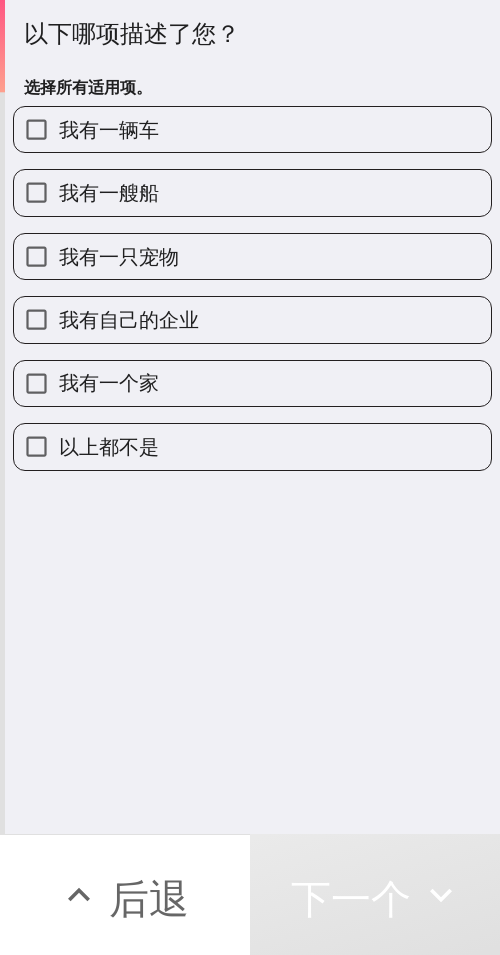 drag, startPoint x: 358, startPoint y: 333, endPoint x: 499, endPoint y: 335, distance: 141.01419 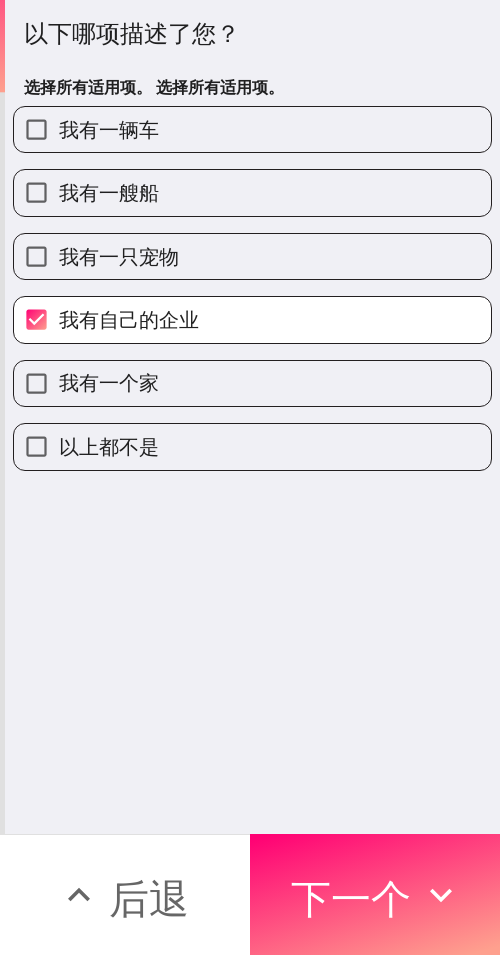 click on "我有一只宠物" at bounding box center (252, 256) 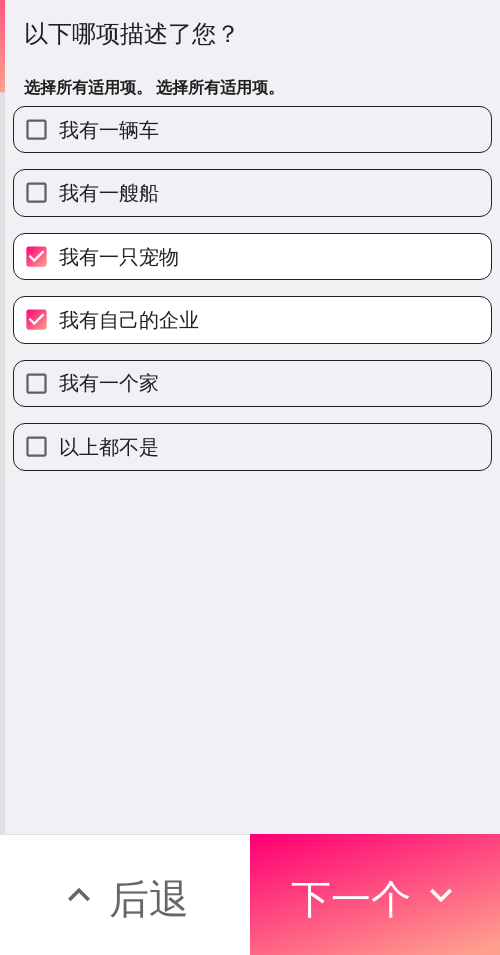 click on "我有一辆车" at bounding box center [252, 129] 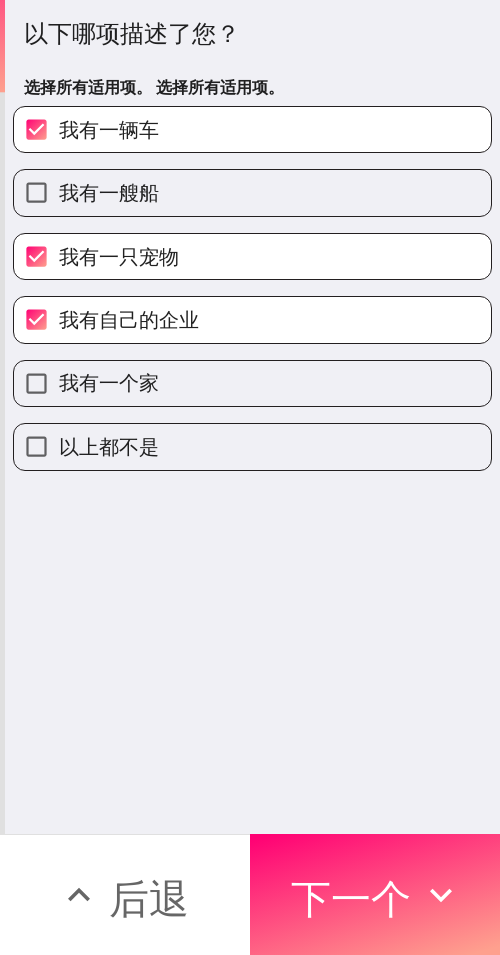 click on "我有一个家" at bounding box center (252, 383) 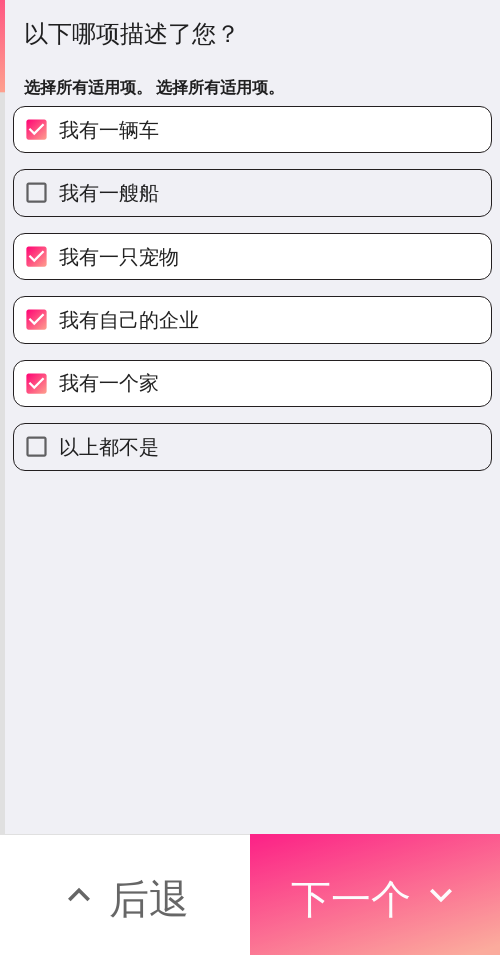 click on "下一个" at bounding box center [351, 895] 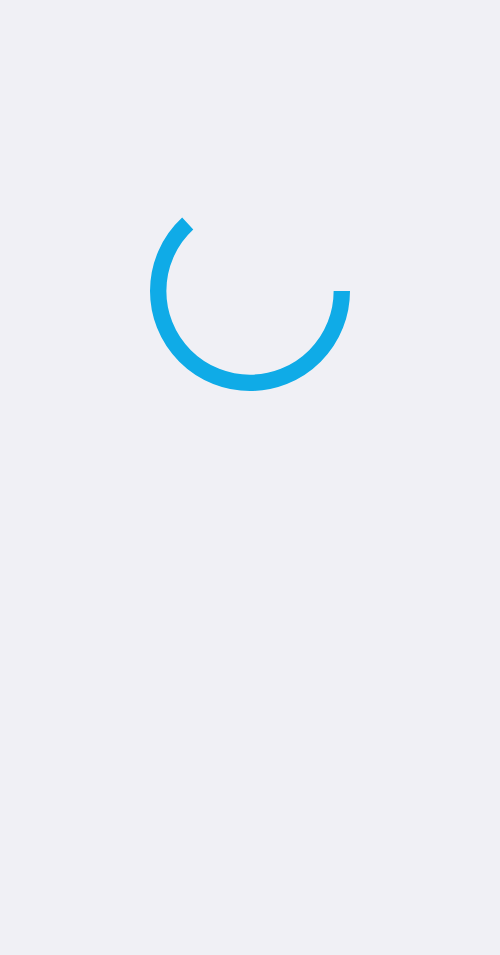 scroll, scrollTop: 0, scrollLeft: 0, axis: both 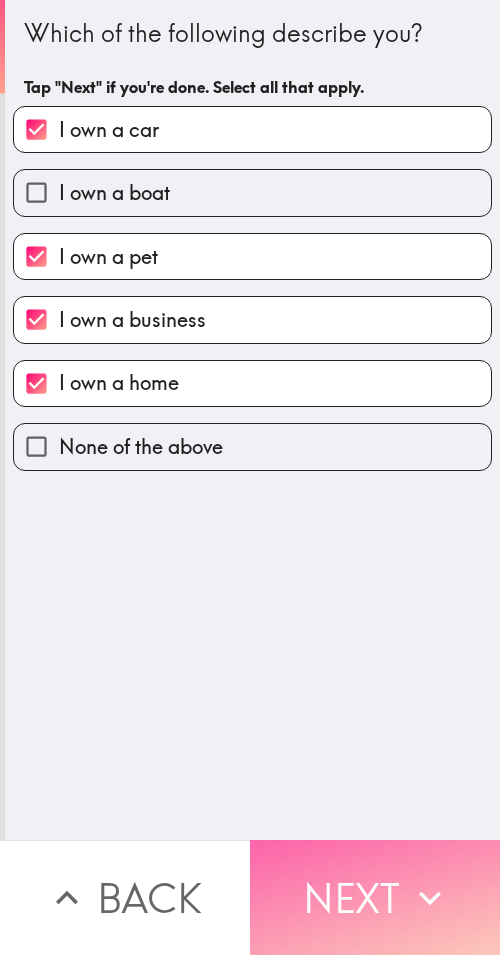click on "Next" at bounding box center (375, 897) 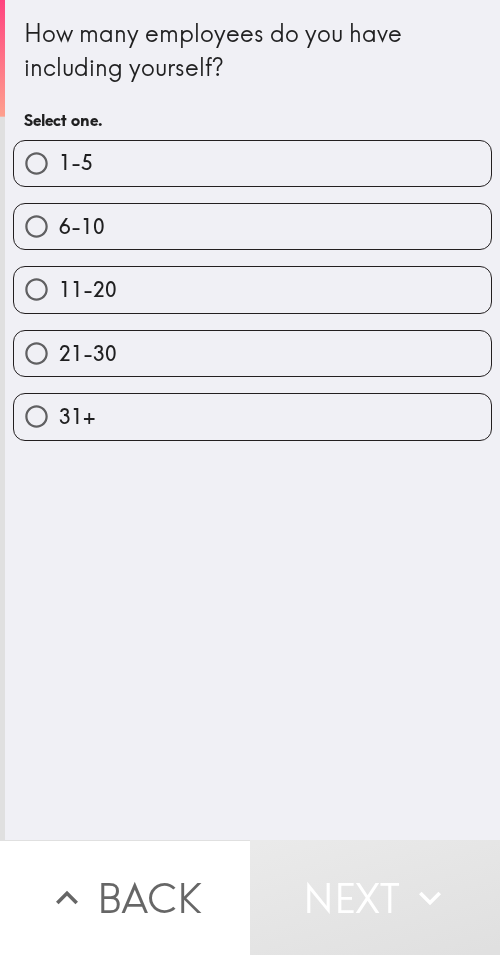 type 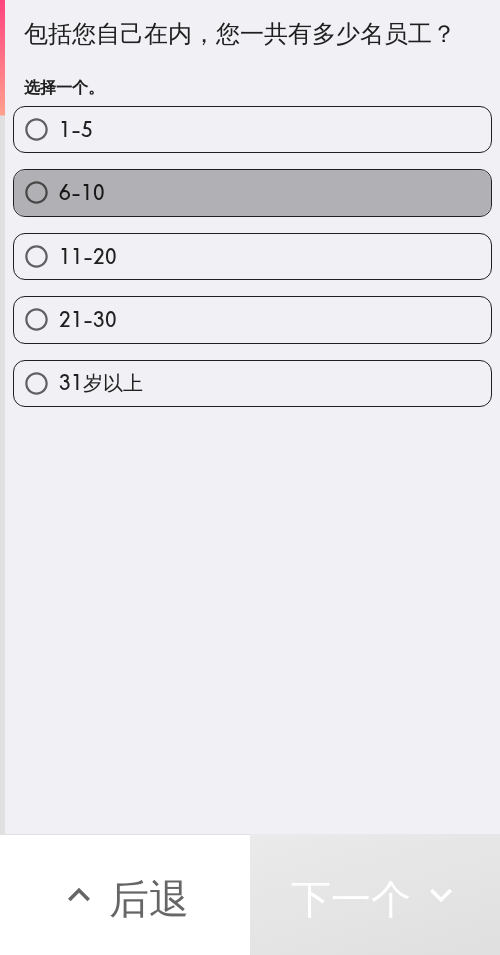 drag, startPoint x: 308, startPoint y: 207, endPoint x: 498, endPoint y: 209, distance: 190.01053 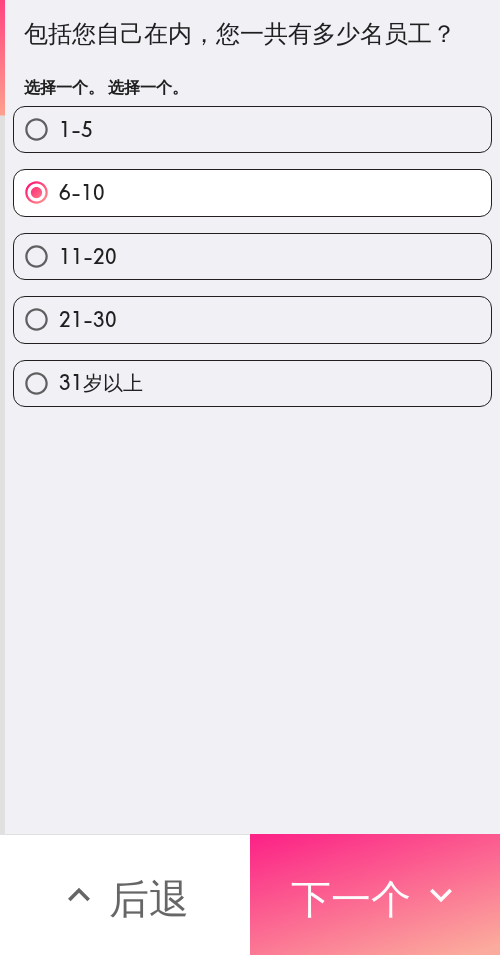 click on "下一个" at bounding box center (375, 894) 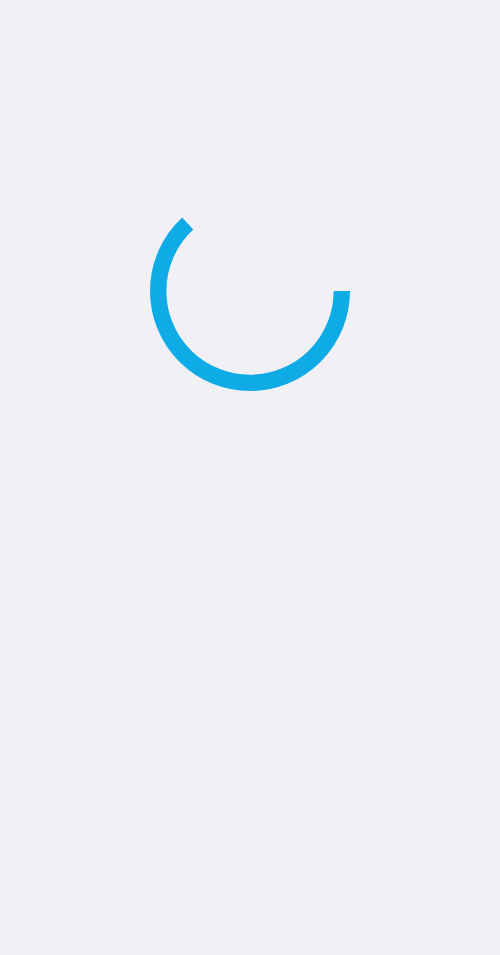 scroll, scrollTop: 0, scrollLeft: 0, axis: both 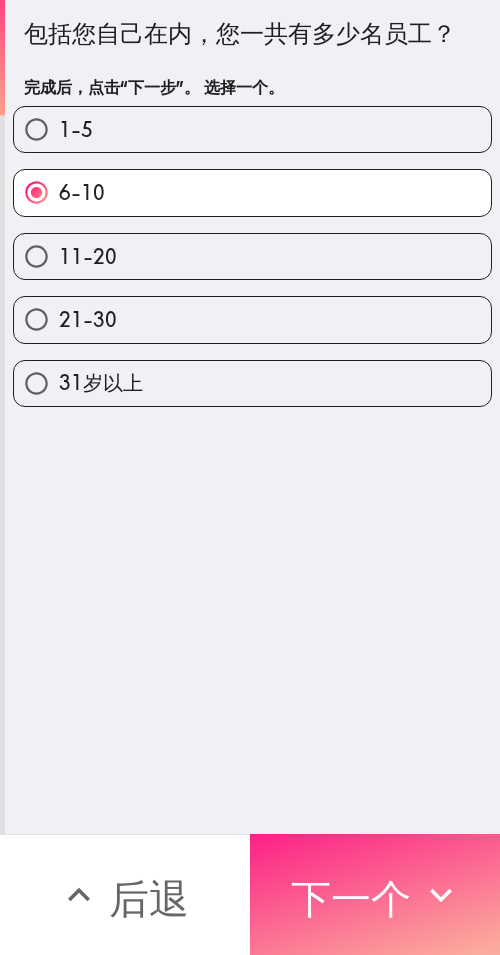 click on "下一个" at bounding box center [375, 894] 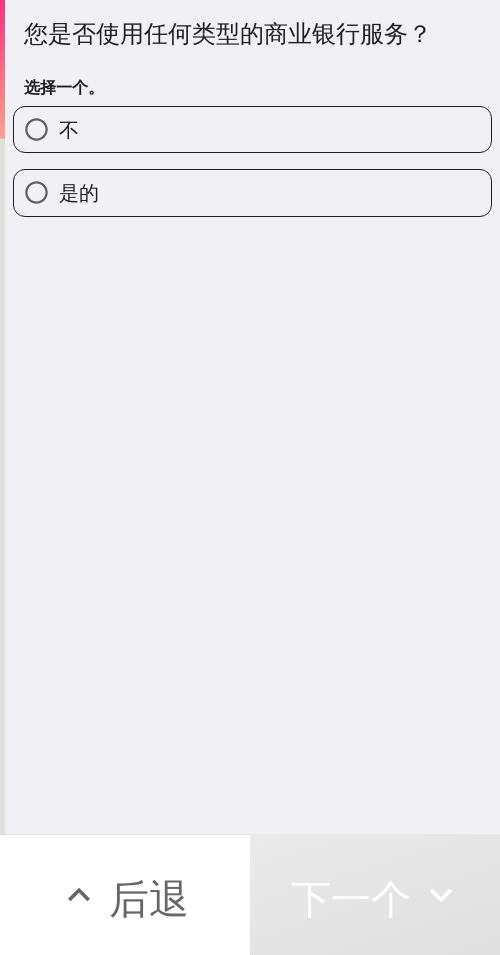 drag, startPoint x: 305, startPoint y: 180, endPoint x: 391, endPoint y: 200, distance: 88.29496 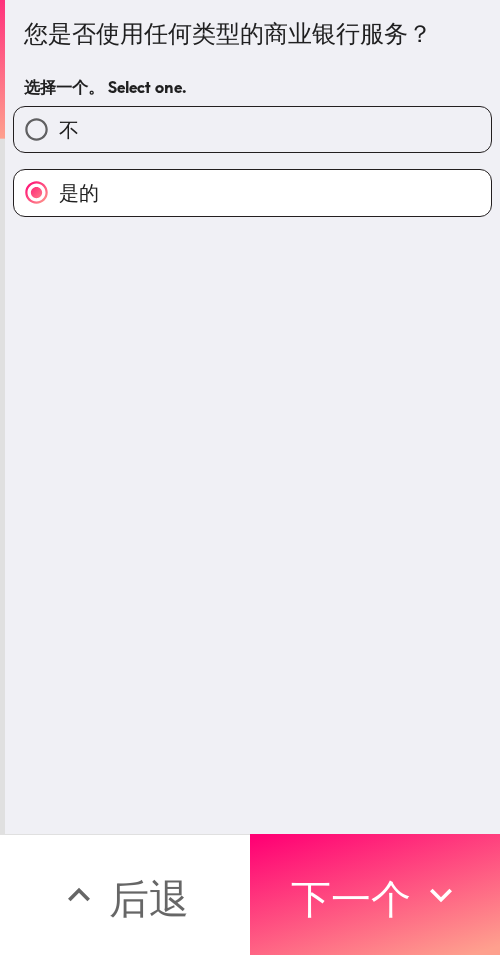 click on "下一个" at bounding box center [351, 898] 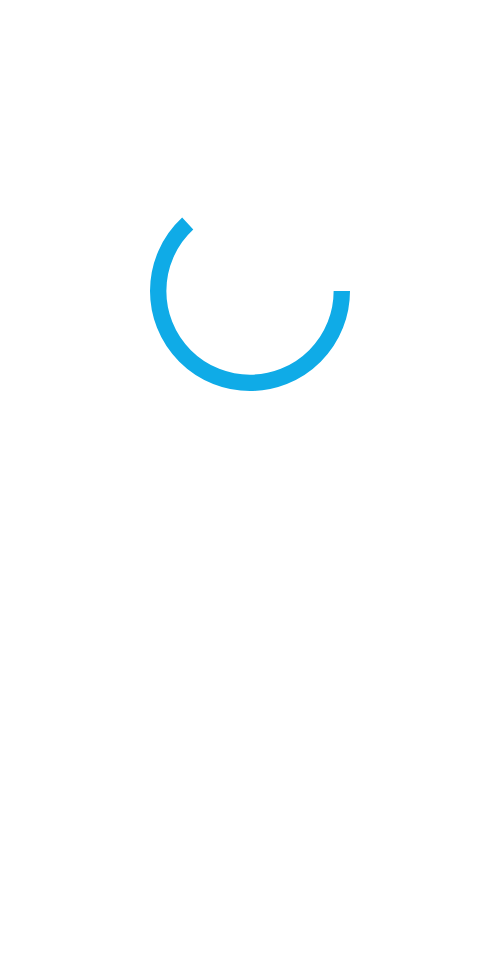 scroll, scrollTop: 0, scrollLeft: 0, axis: both 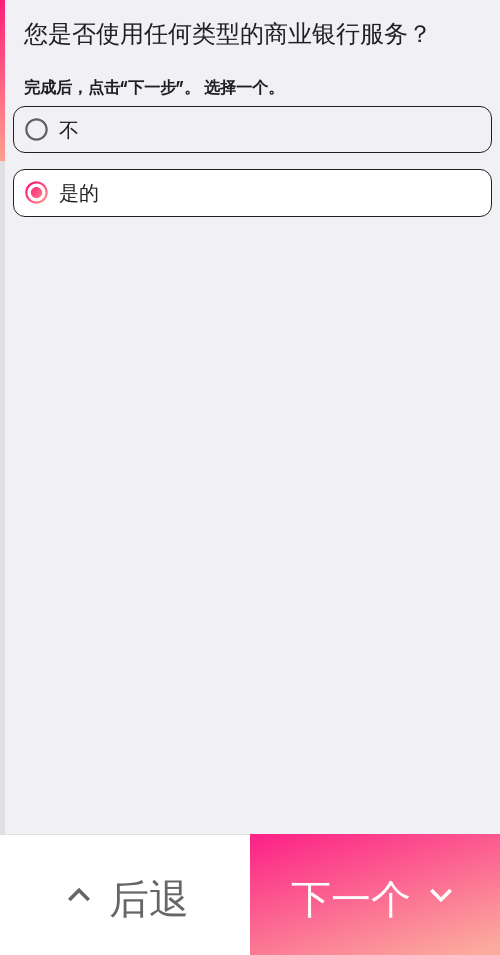 click on "下一个" at bounding box center [351, 898] 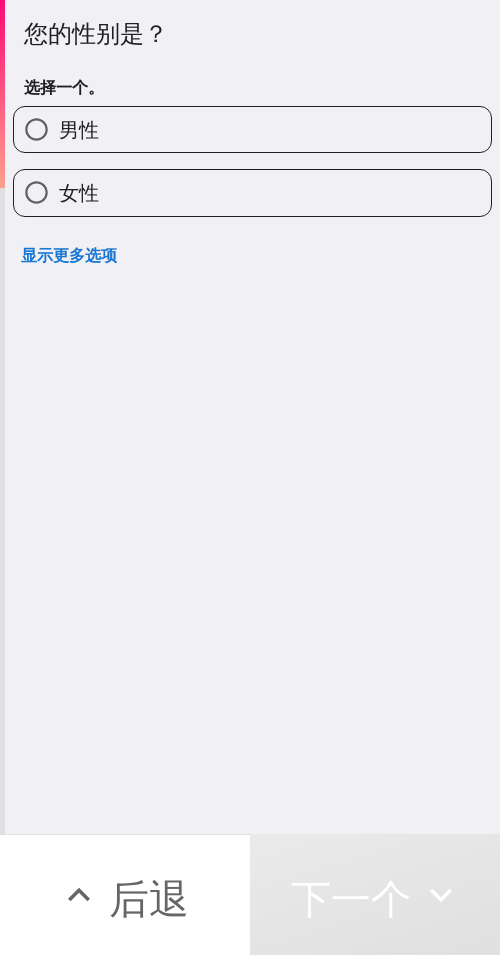 click on "显示更多选项" at bounding box center (69, 255) 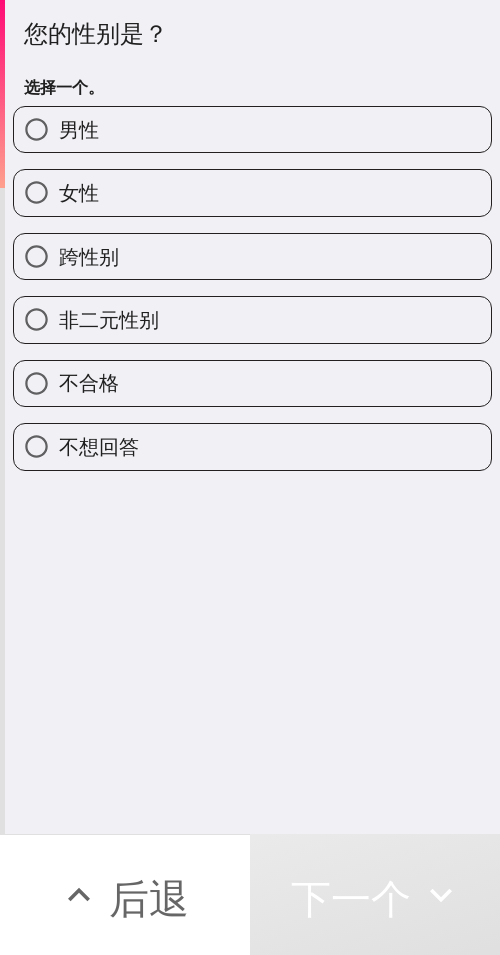 click on "男性" at bounding box center [252, 129] 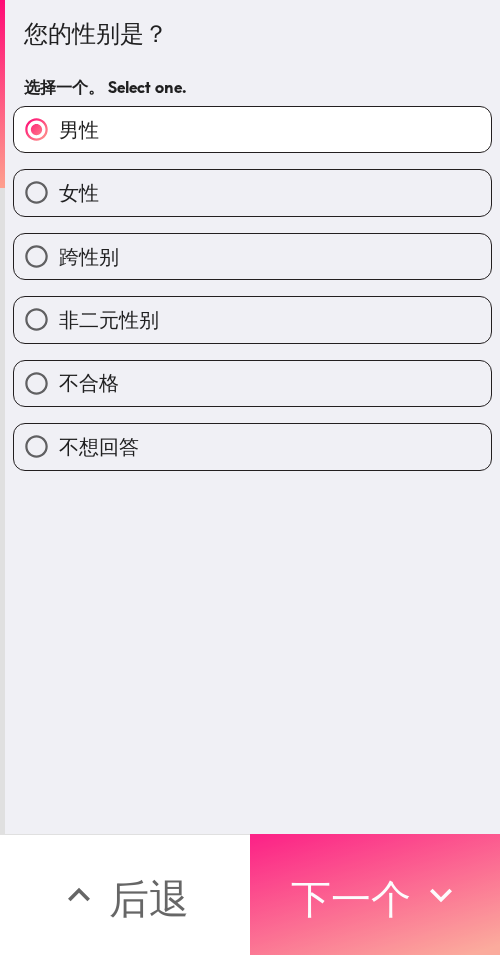 click on "下一个" at bounding box center (375, 894) 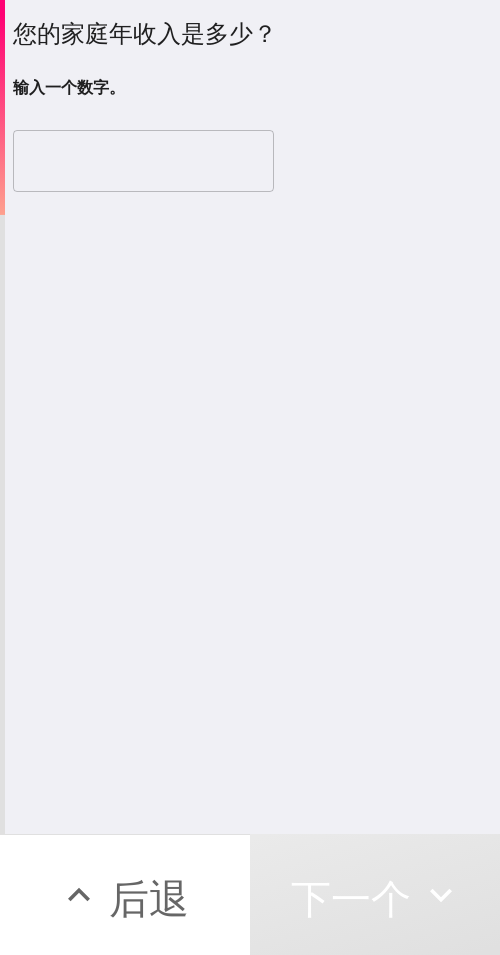 click at bounding box center [143, 161] 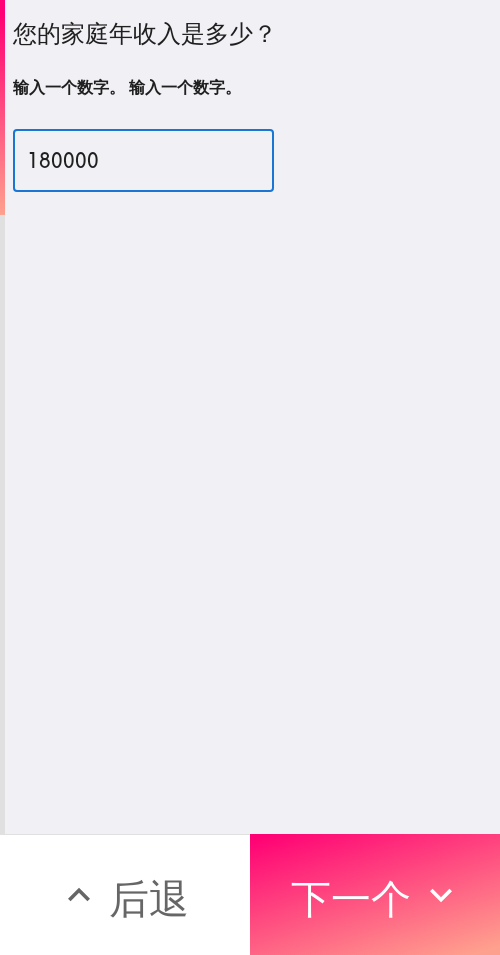 click on "180000" at bounding box center (143, 161) 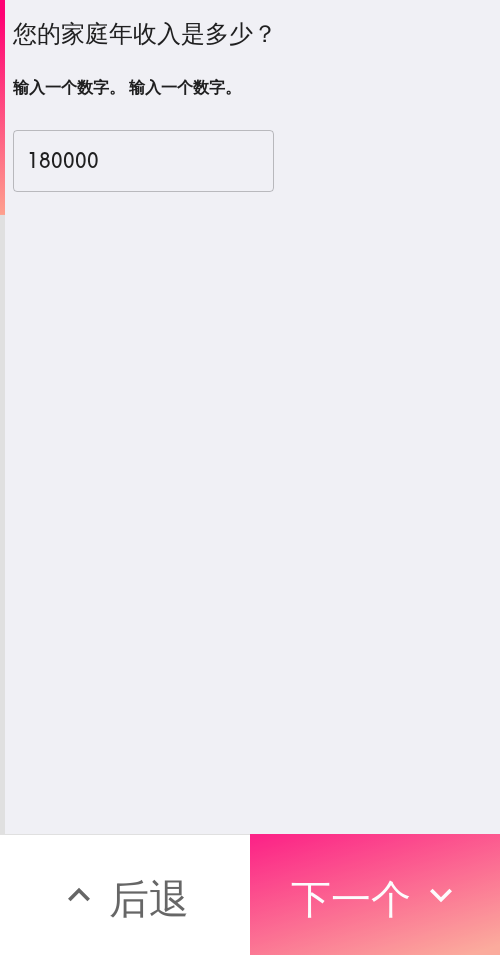 click on "下一个" at bounding box center [375, 894] 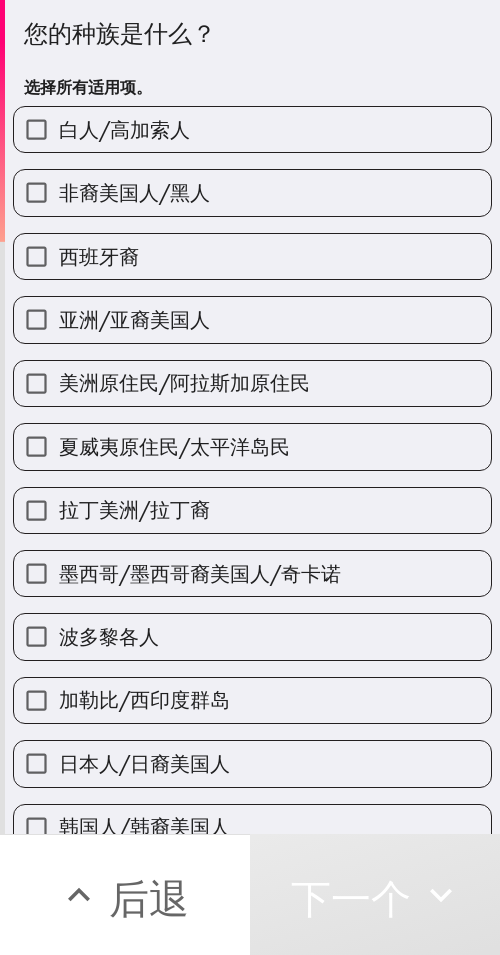 drag, startPoint x: 249, startPoint y: 142, endPoint x: 365, endPoint y: 162, distance: 117.71151 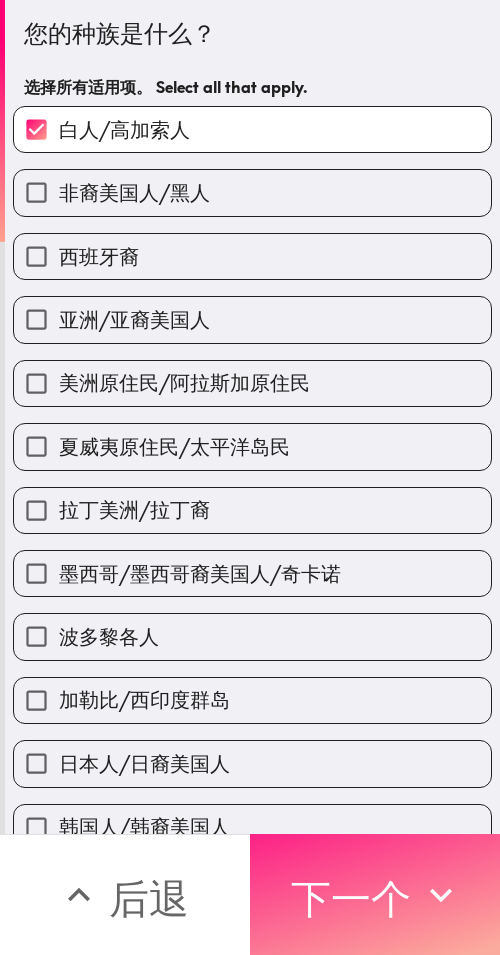 click on "下一个" at bounding box center [351, 898] 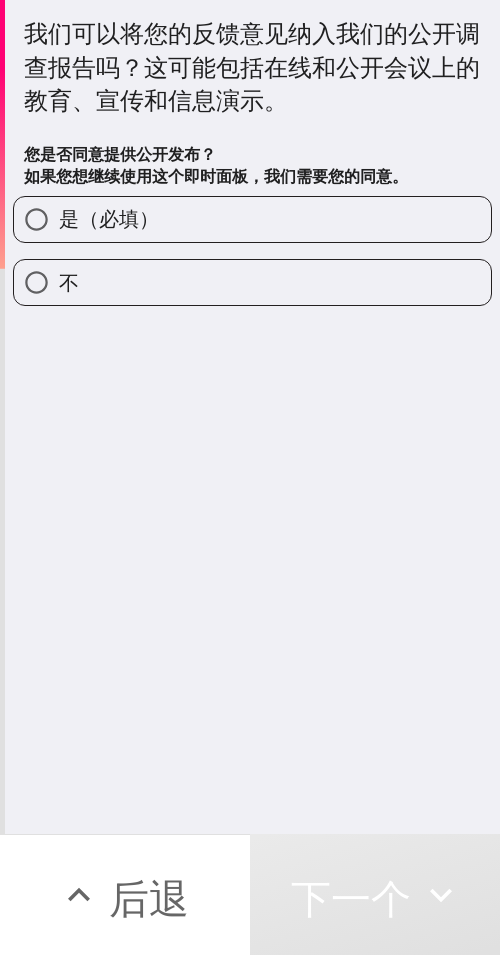 click on "是（必填）" at bounding box center [252, 219] 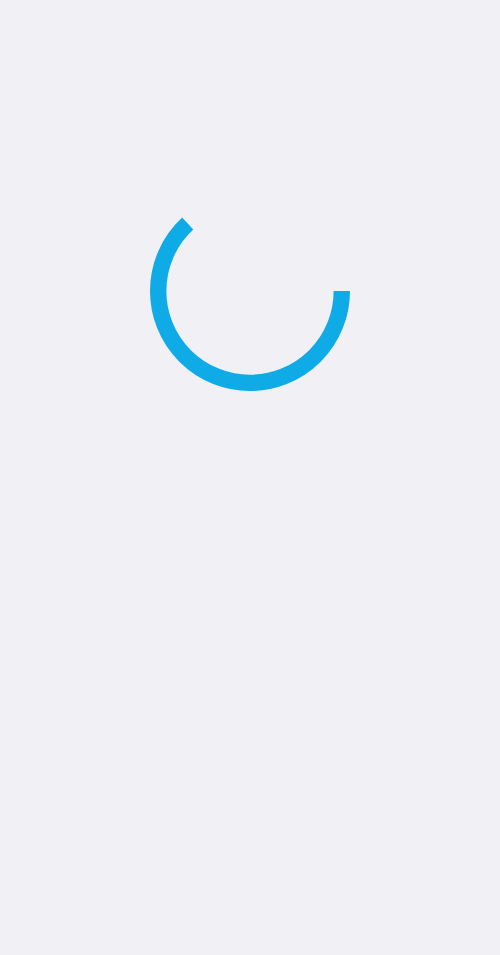 scroll, scrollTop: 0, scrollLeft: 0, axis: both 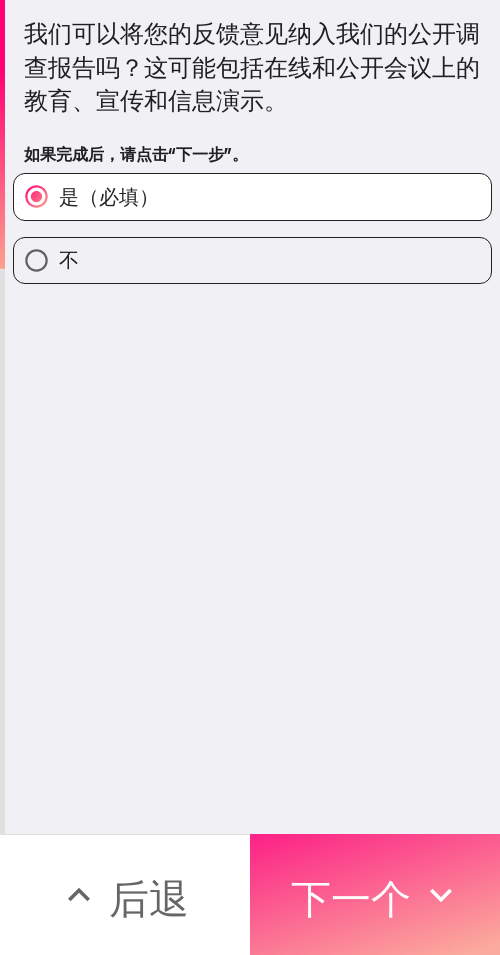 click on "下一个" at bounding box center [351, 898] 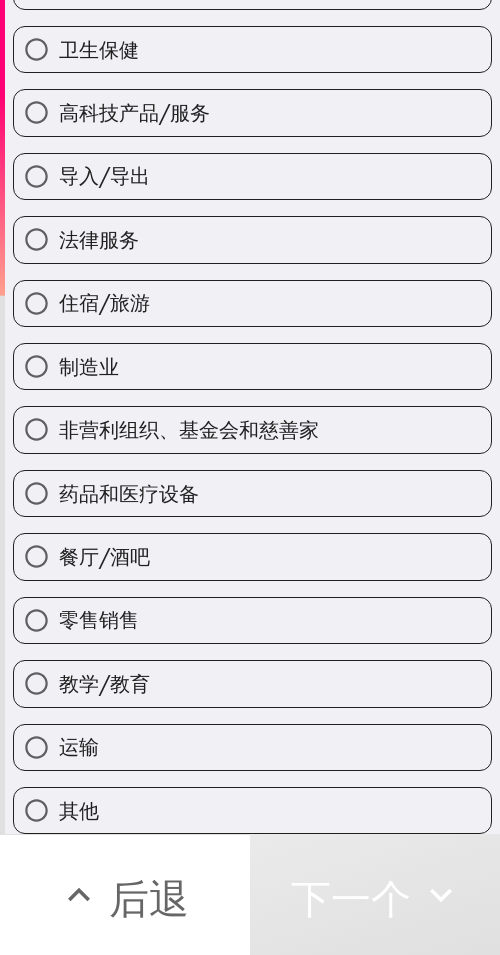 scroll, scrollTop: 539, scrollLeft: 0, axis: vertical 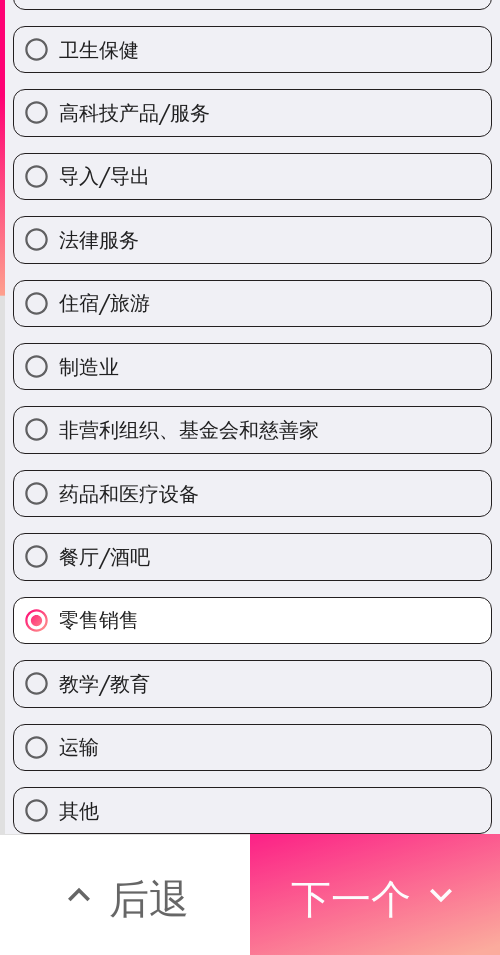 click on "下一个" at bounding box center [375, 894] 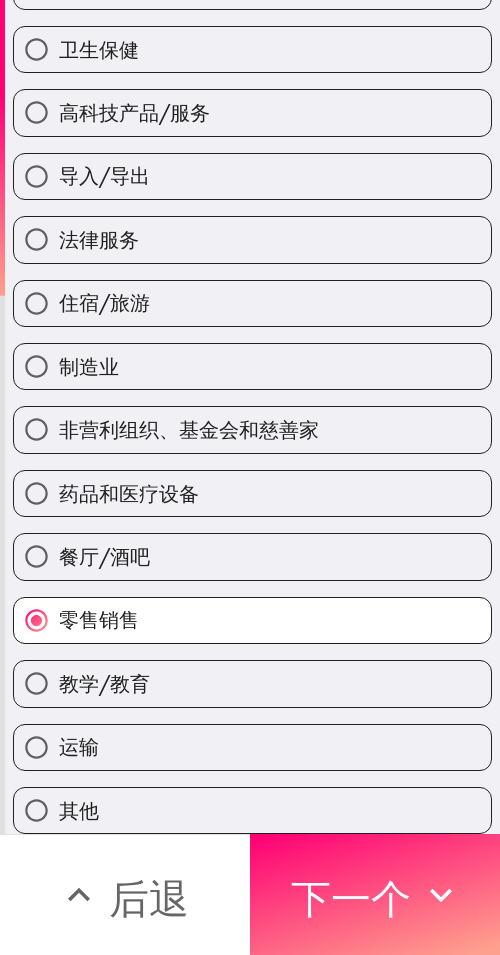 scroll, scrollTop: 348, scrollLeft: 0, axis: vertical 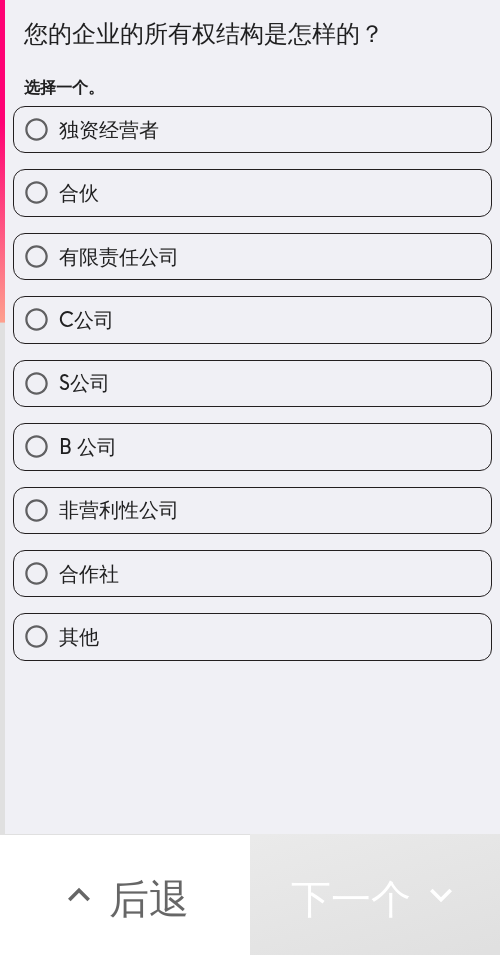 click on "独资经营者" at bounding box center [252, 129] 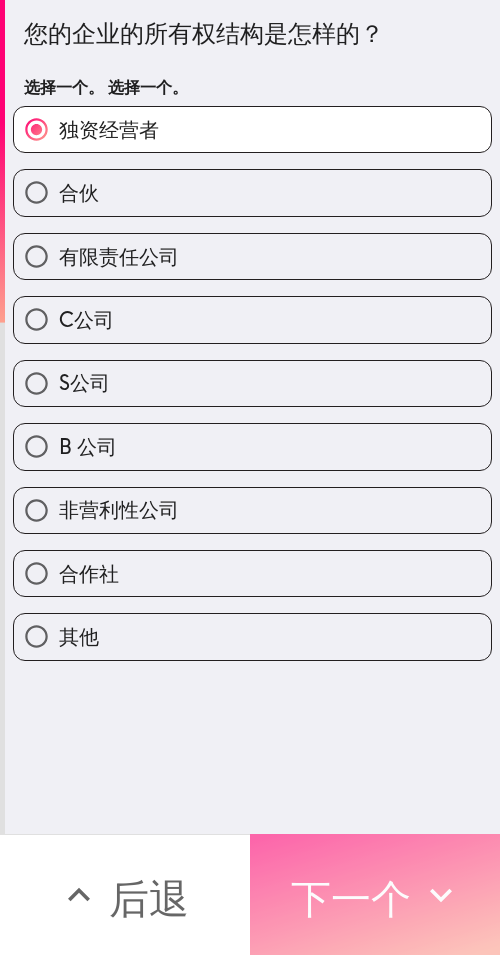 click on "下一个" at bounding box center (351, 898) 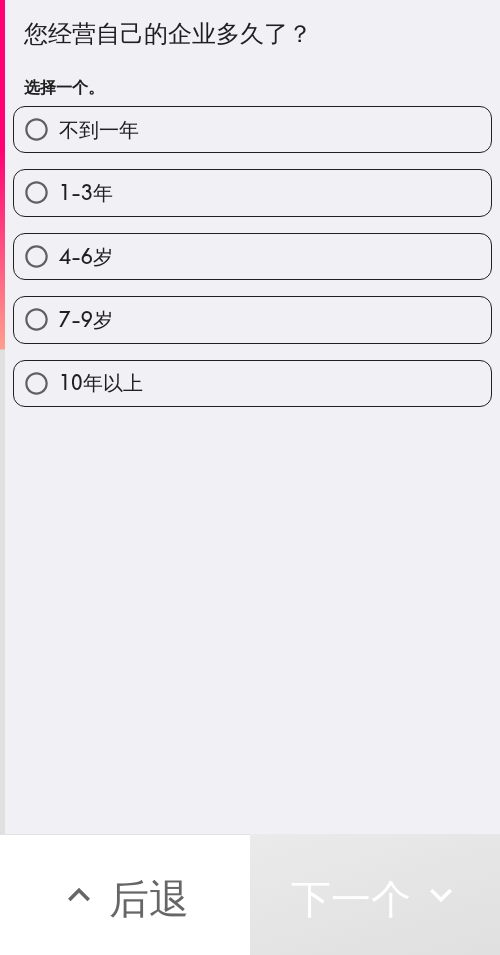 drag, startPoint x: 256, startPoint y: 250, endPoint x: 496, endPoint y: 247, distance: 240.01875 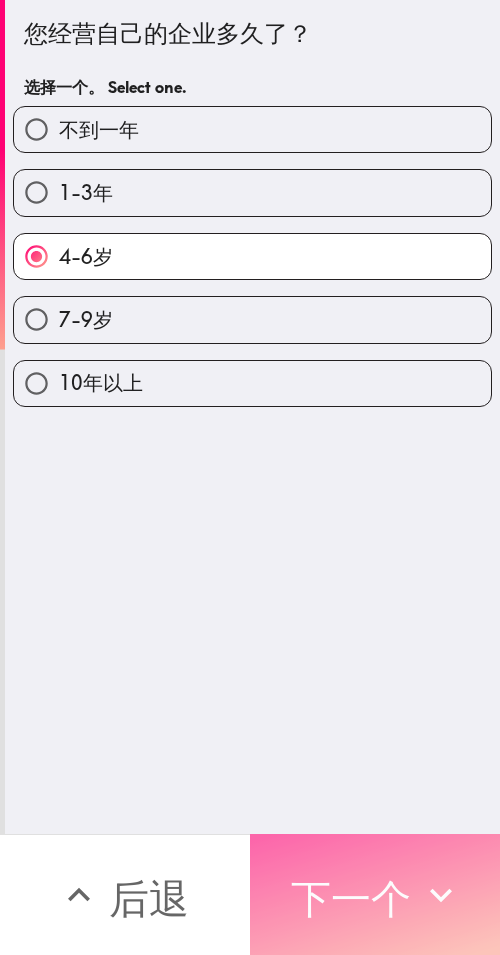 click 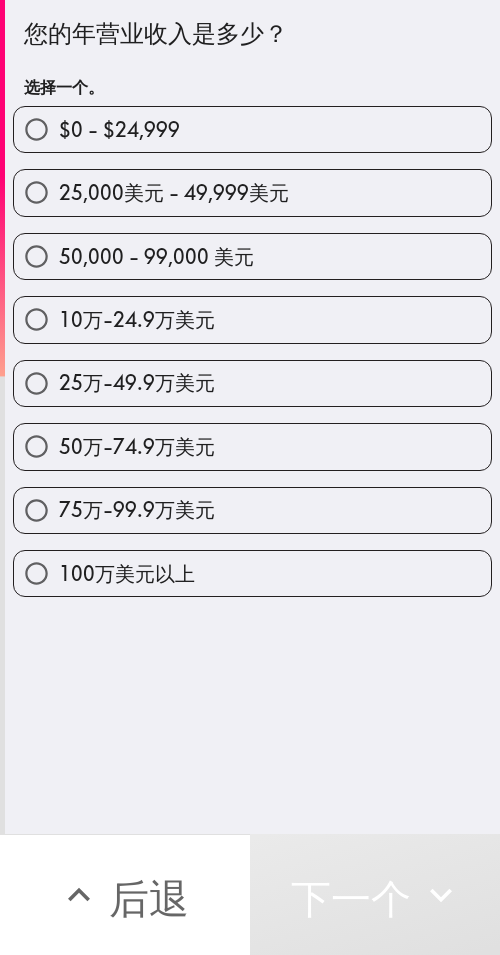 click on "25万-49.9万美元" at bounding box center [252, 383] 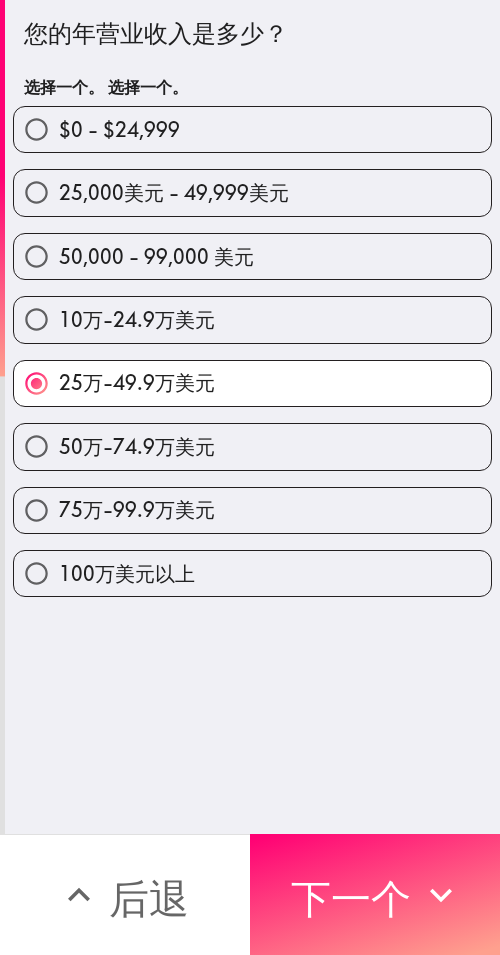 drag, startPoint x: 305, startPoint y: 333, endPoint x: 498, endPoint y: 340, distance: 193.1269 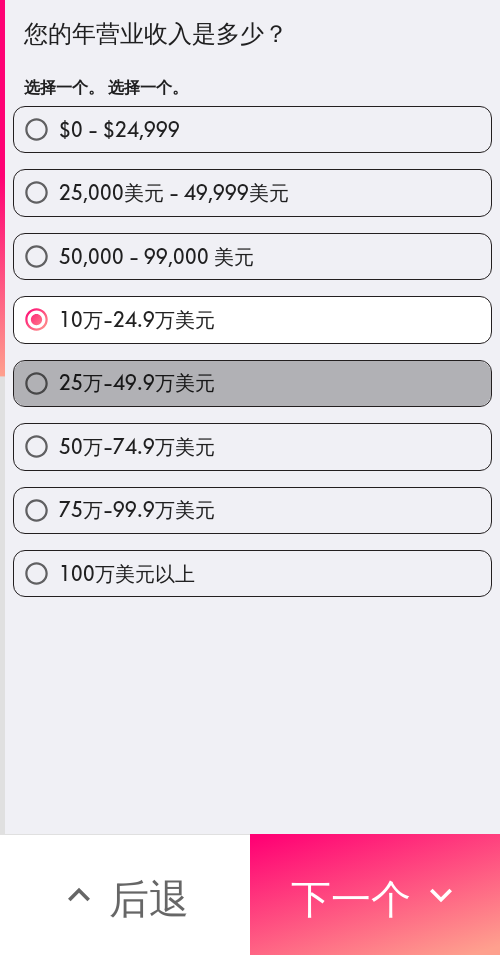 drag, startPoint x: 359, startPoint y: 395, endPoint x: 497, endPoint y: 410, distance: 138.81282 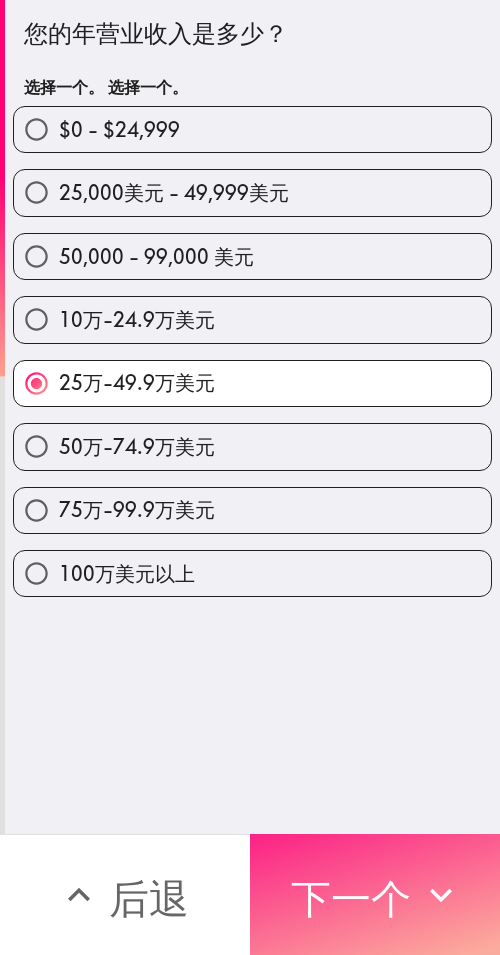 click on "下一个" at bounding box center [351, 898] 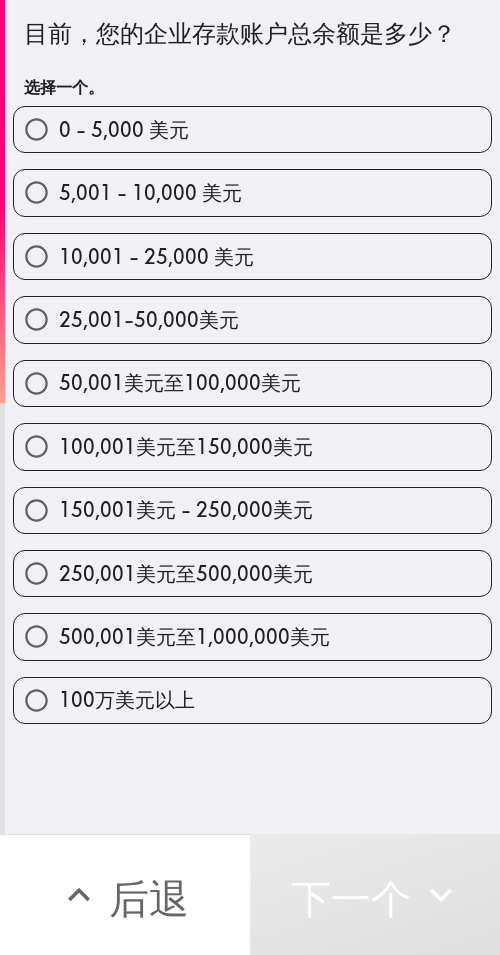 click on "100,001美元至150,000美元" at bounding box center (252, 446) 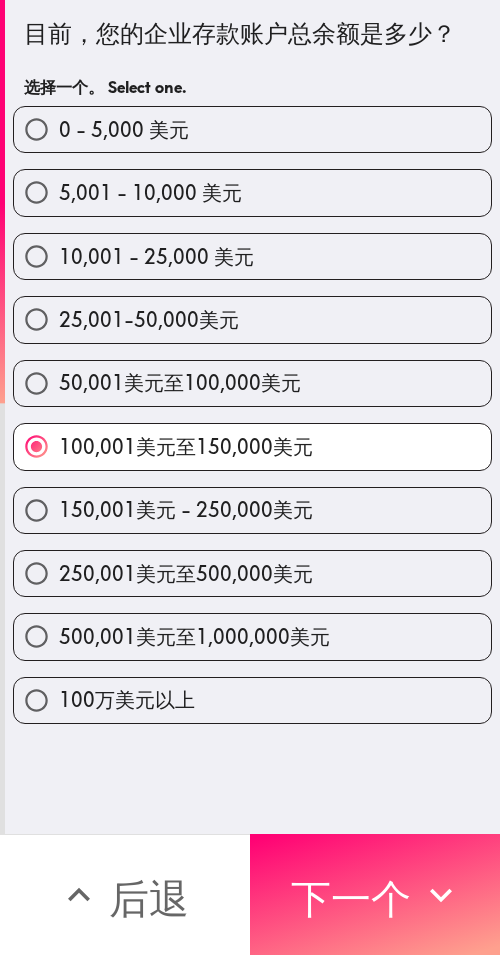 click on "下一个" at bounding box center [375, 894] 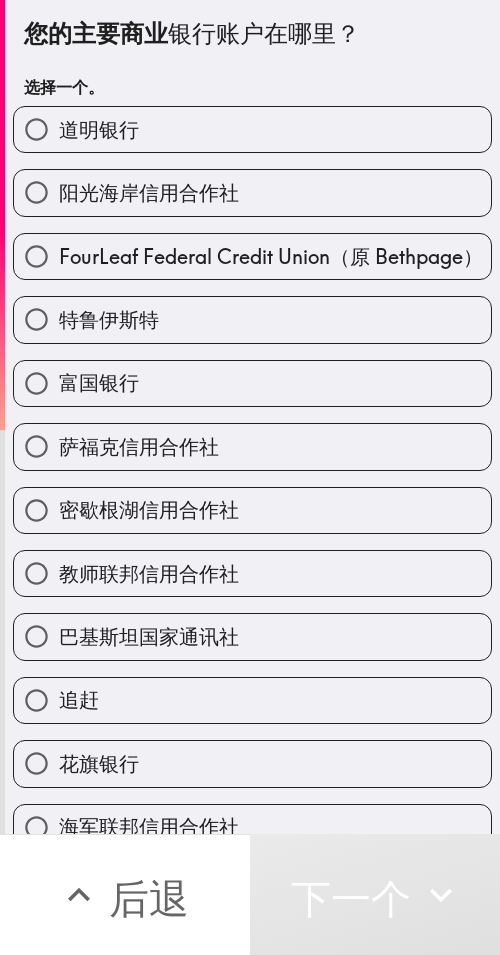 click on "富国银行" at bounding box center (252, 383) 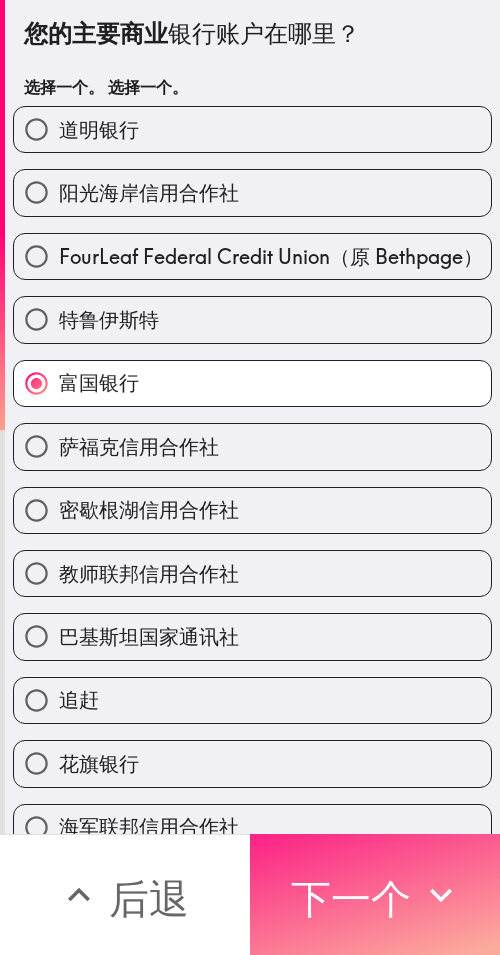 click on "下一个" at bounding box center [351, 898] 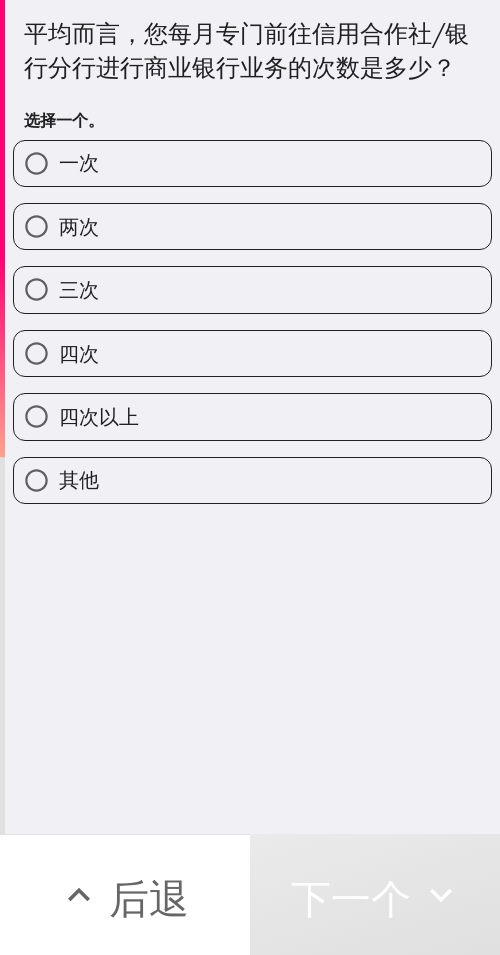 drag, startPoint x: 269, startPoint y: 387, endPoint x: 496, endPoint y: 404, distance: 227.63568 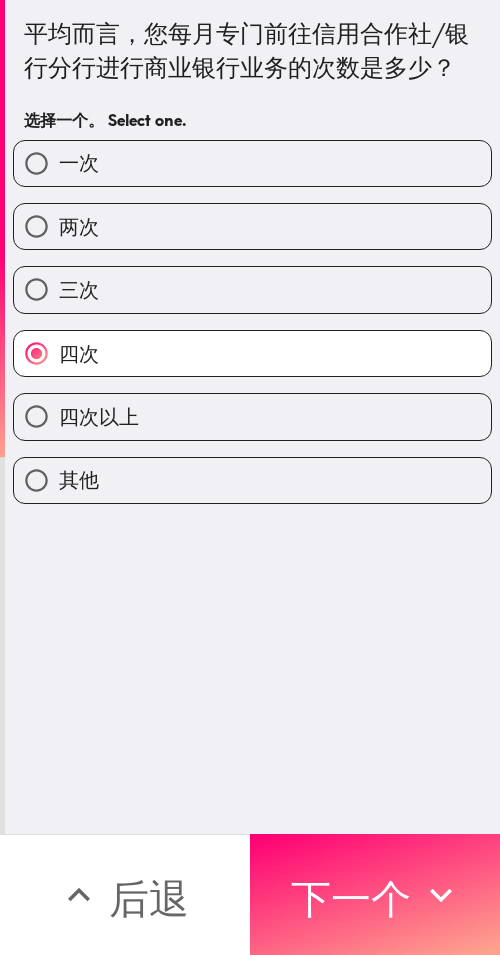 click on "三次" at bounding box center (252, 289) 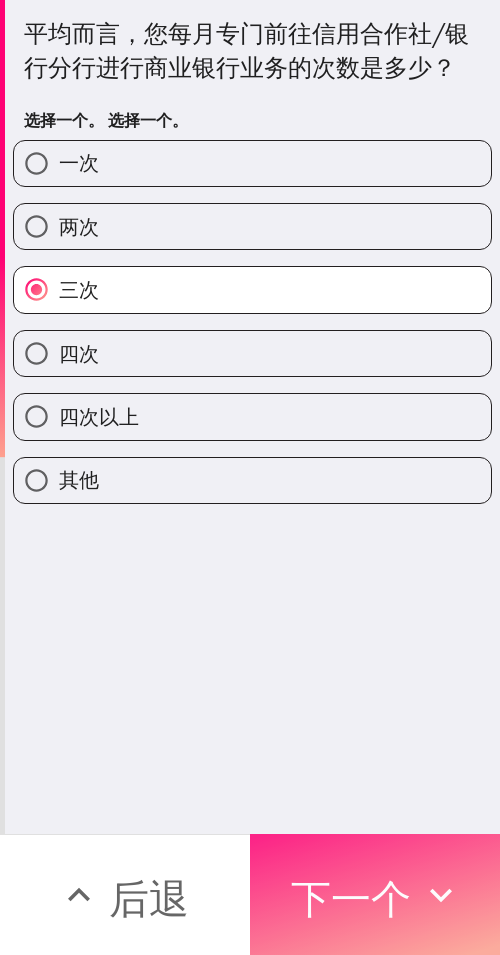 click on "下一个" at bounding box center (351, 898) 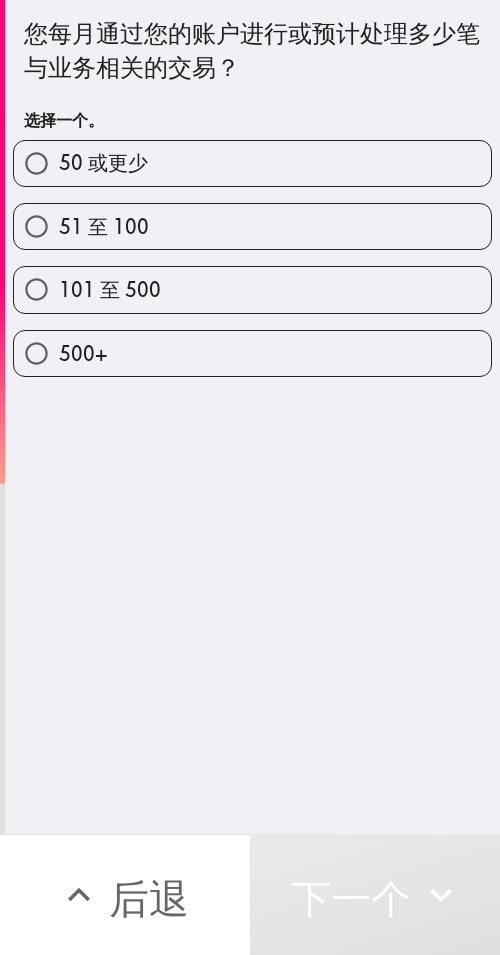 drag, startPoint x: 187, startPoint y: 242, endPoint x: 398, endPoint y: 249, distance: 211.11609 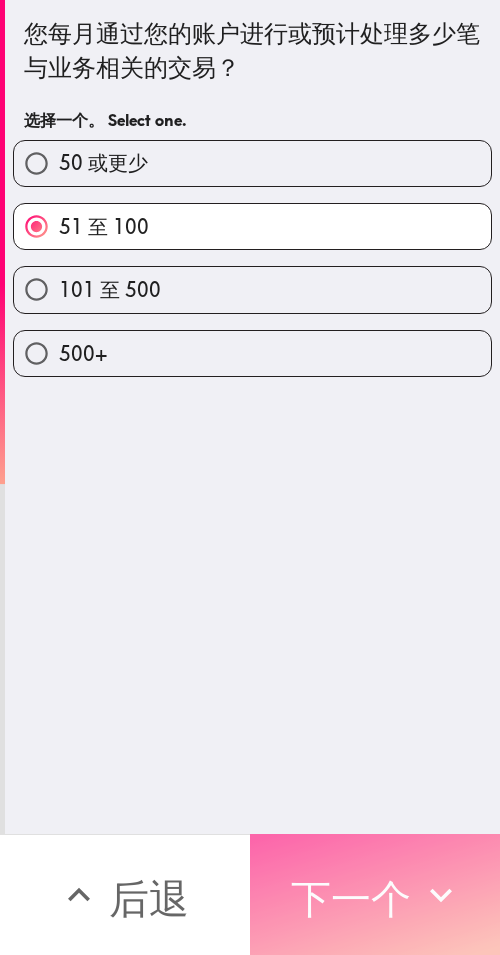 drag, startPoint x: 375, startPoint y: 861, endPoint x: 402, endPoint y: 862, distance: 27.018513 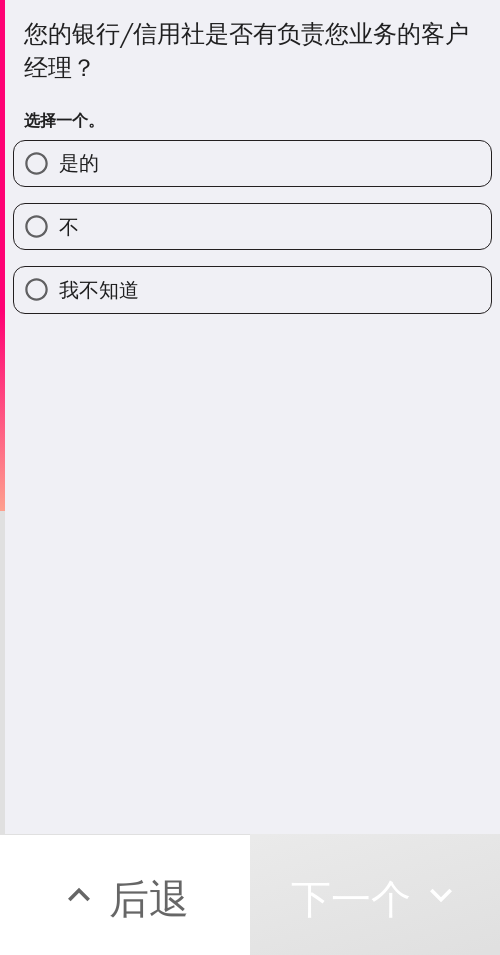 drag, startPoint x: 231, startPoint y: 174, endPoint x: 278, endPoint y: 187, distance: 48.76474 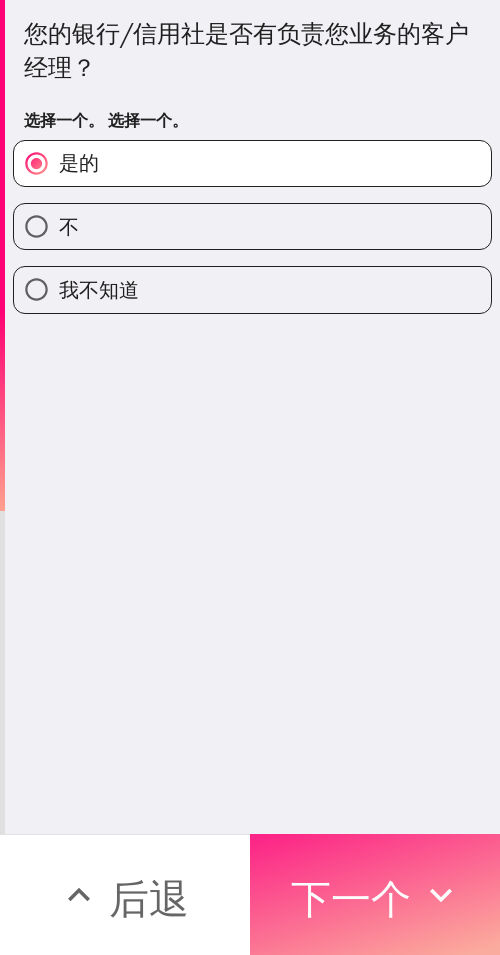 click on "下一个" at bounding box center (375, 894) 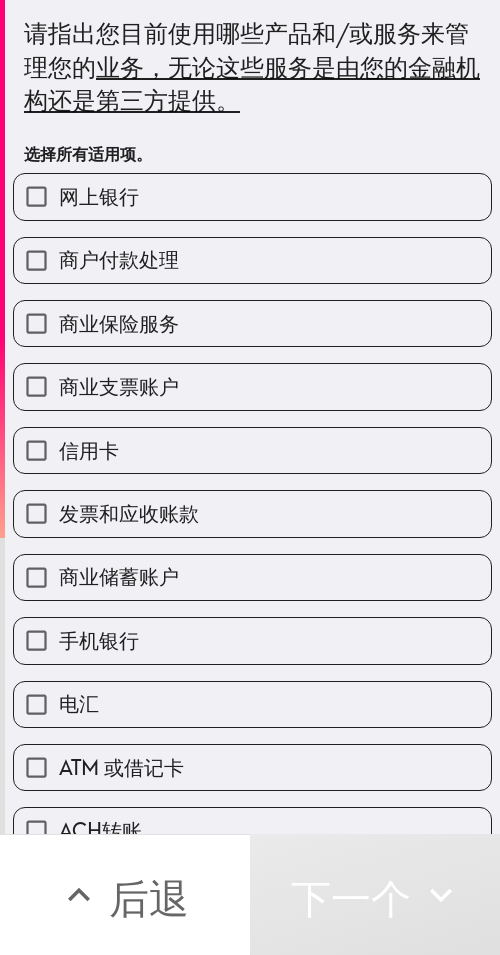 click on "网上银行" at bounding box center (252, 196) 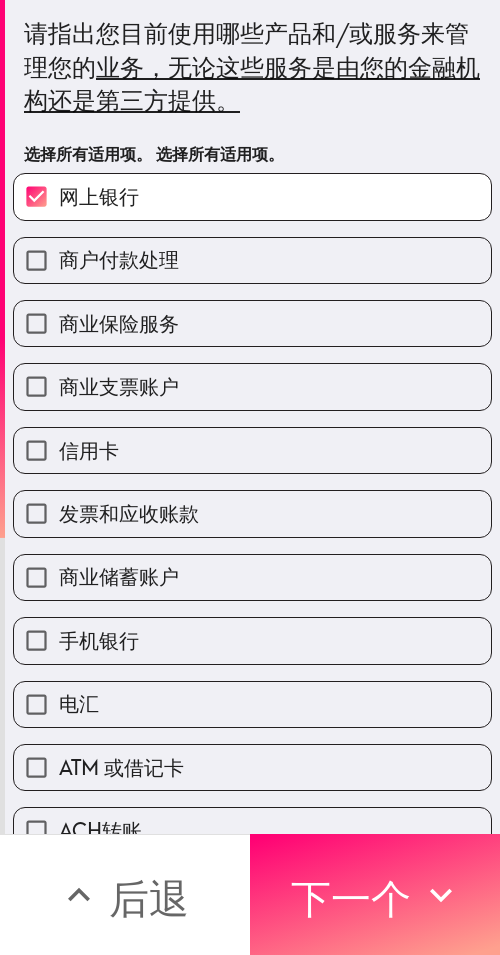 click on "商业储蓄账户" at bounding box center [252, 577] 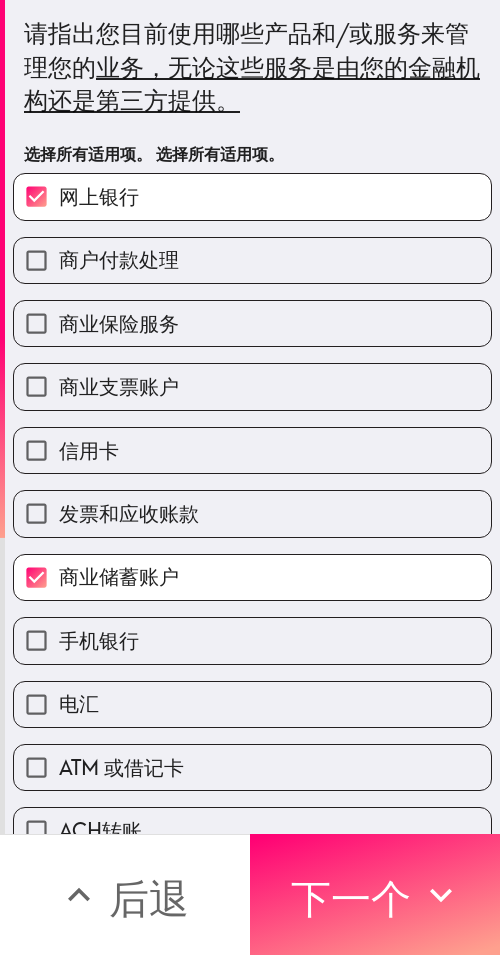 click on "手机银行" at bounding box center [252, 640] 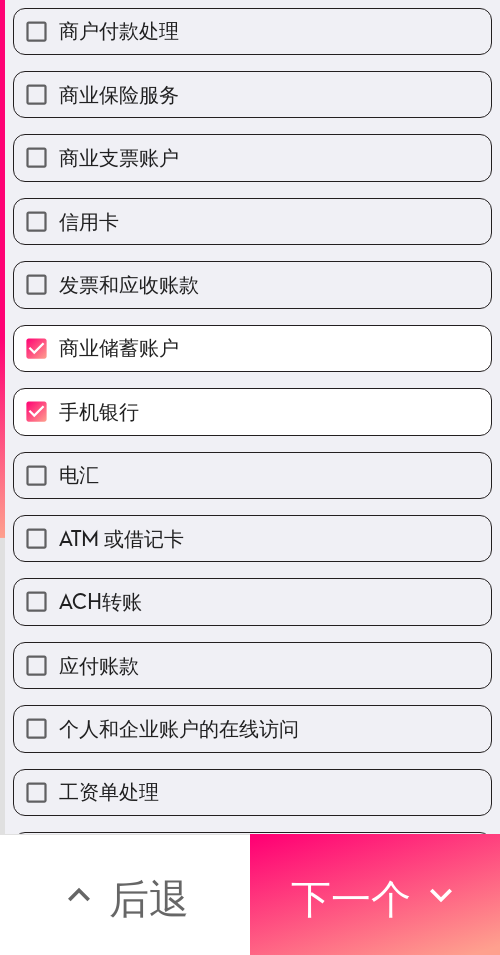 scroll, scrollTop: 353, scrollLeft: 0, axis: vertical 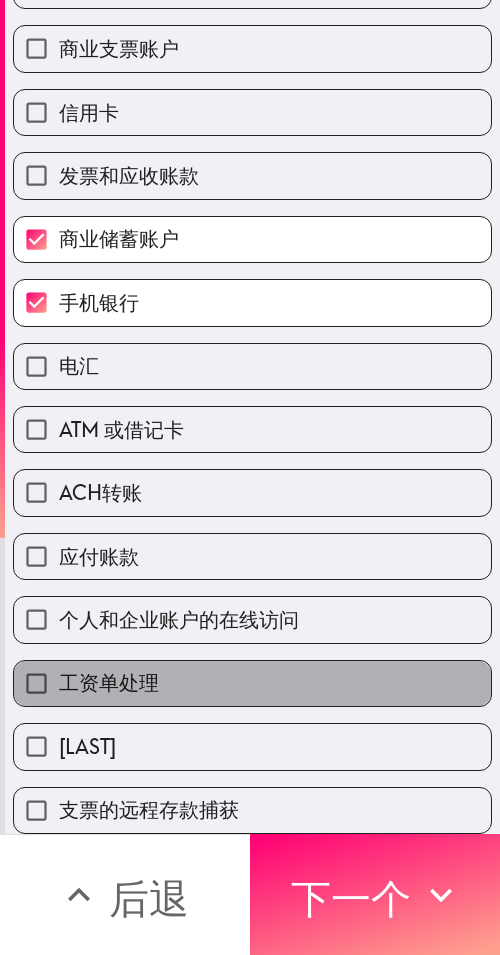 click on "工资单处理" at bounding box center [252, 683] 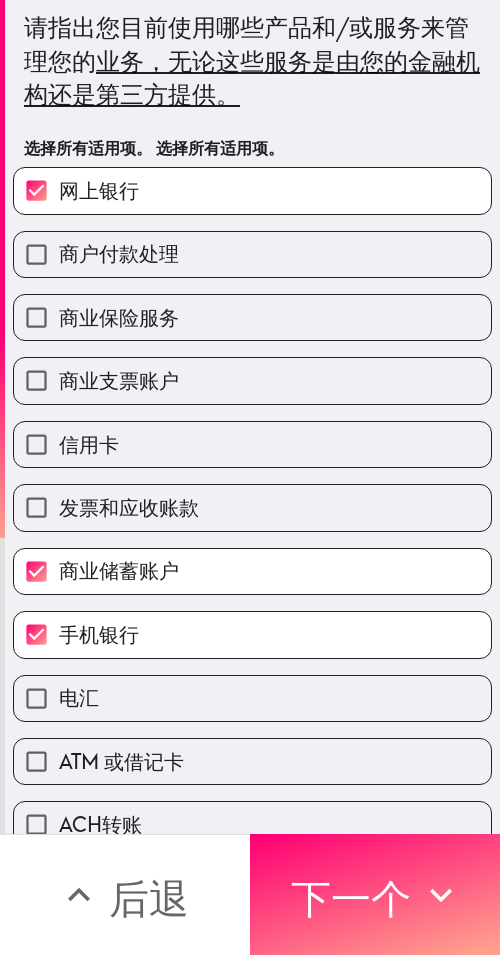 scroll, scrollTop: 0, scrollLeft: 0, axis: both 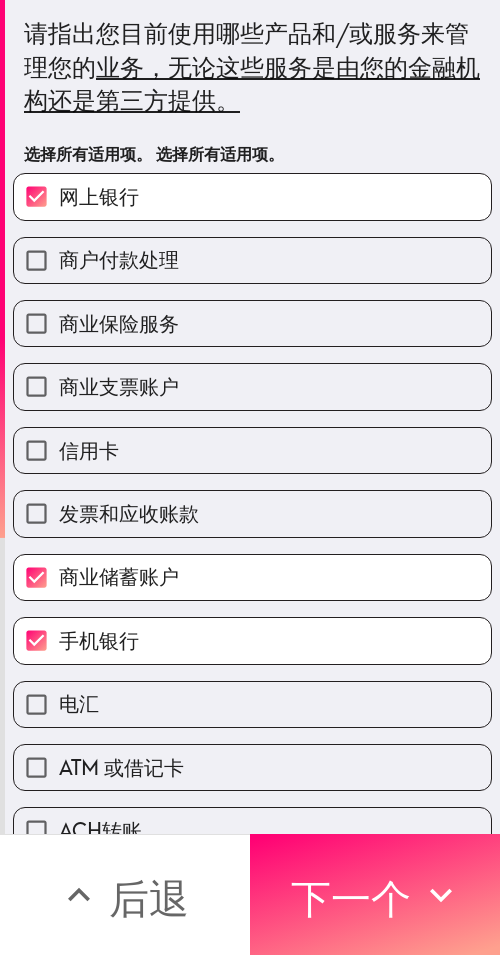 click on "商业保险服务" at bounding box center [252, 323] 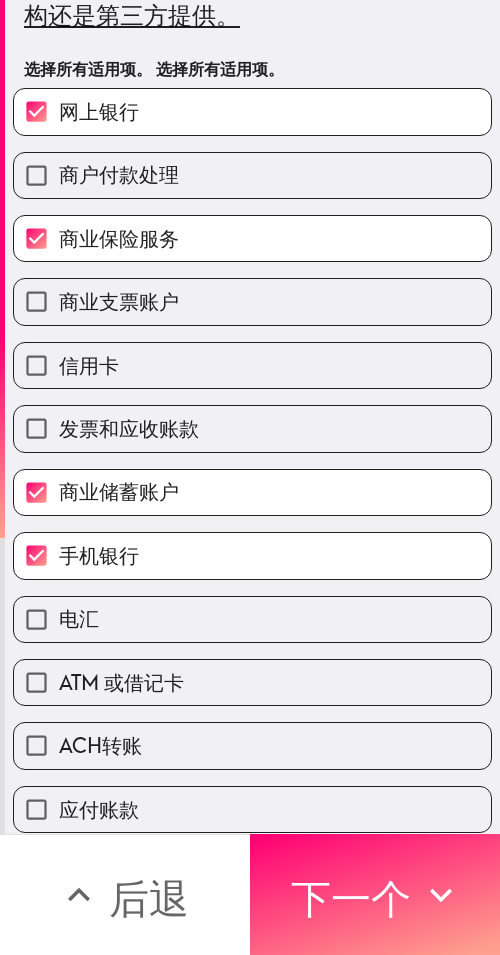 scroll, scrollTop: 0, scrollLeft: 0, axis: both 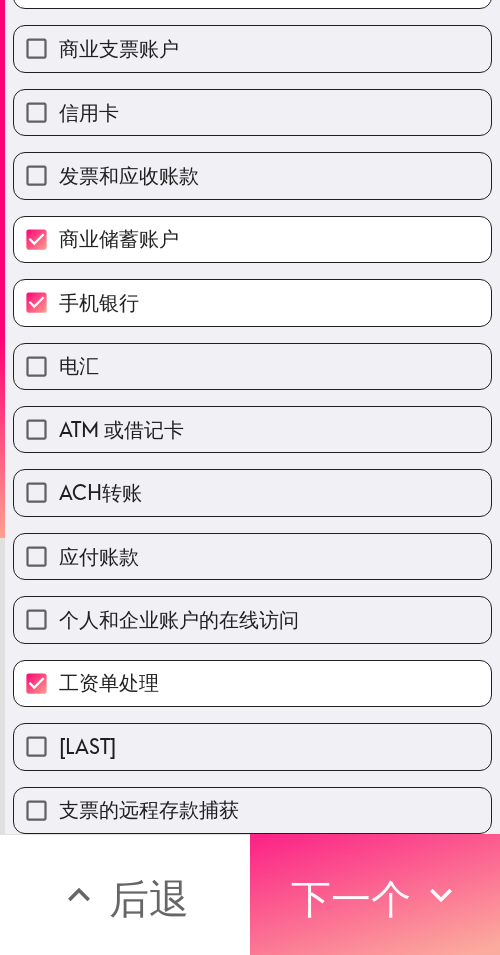 click on "下一个" at bounding box center [351, 898] 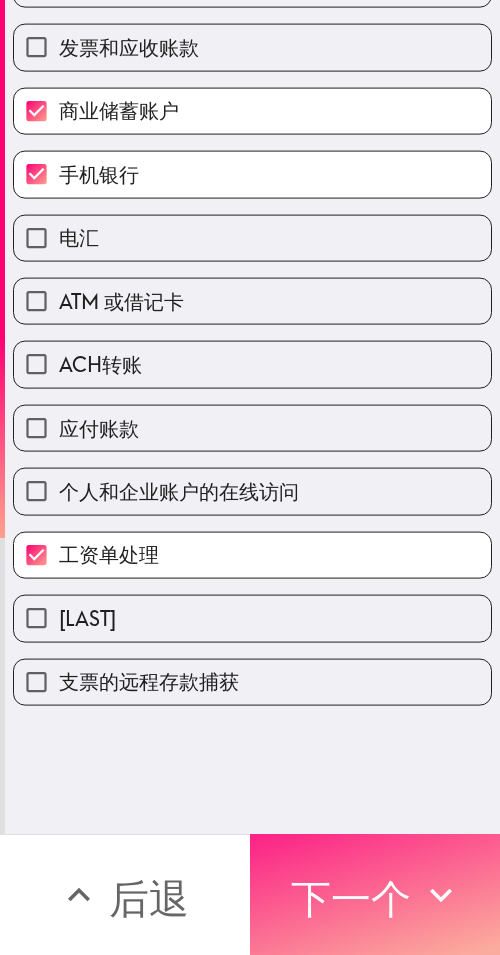 scroll, scrollTop: 77, scrollLeft: 0, axis: vertical 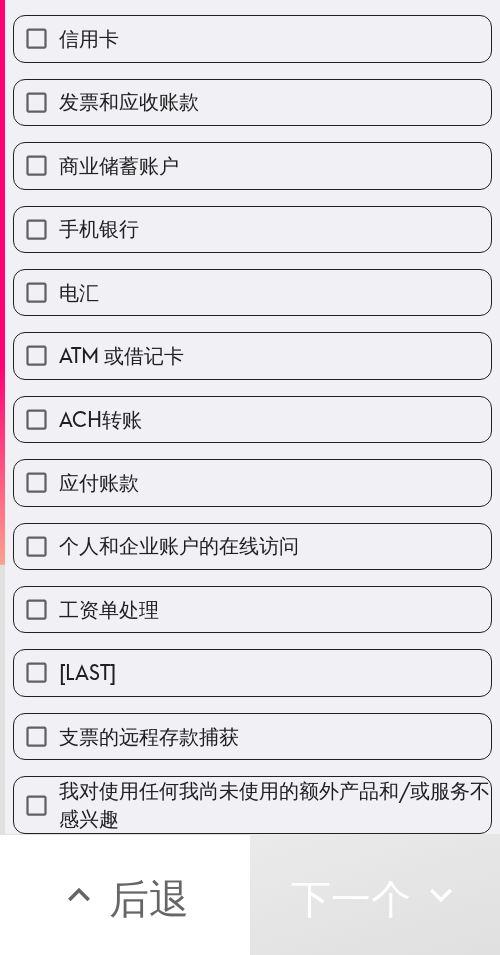 click on "泽勒" at bounding box center [252, 672] 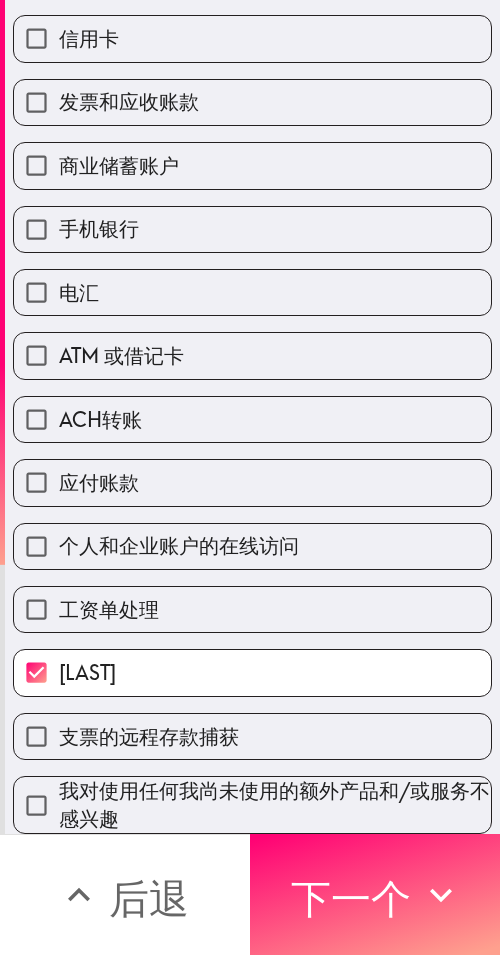 click on "电汇" at bounding box center (252, 292) 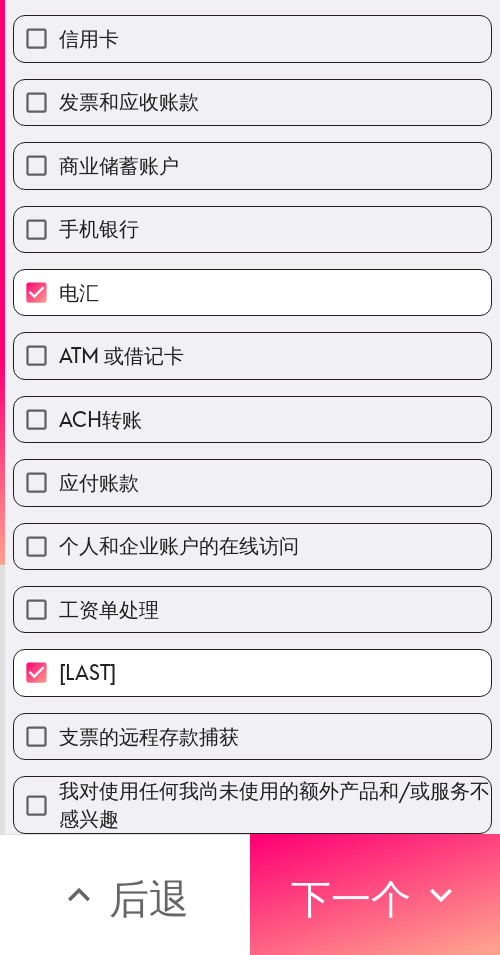 click on "ACH转账" at bounding box center [252, 419] 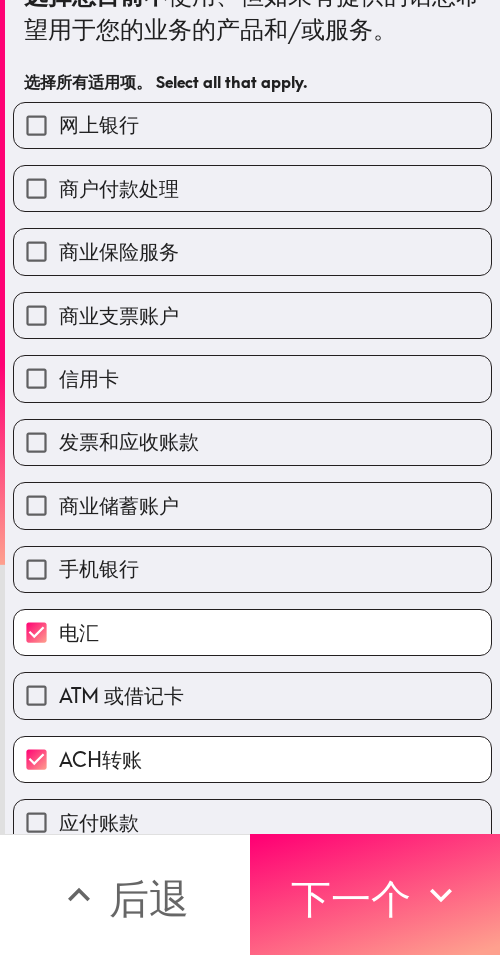 scroll, scrollTop: 0, scrollLeft: 0, axis: both 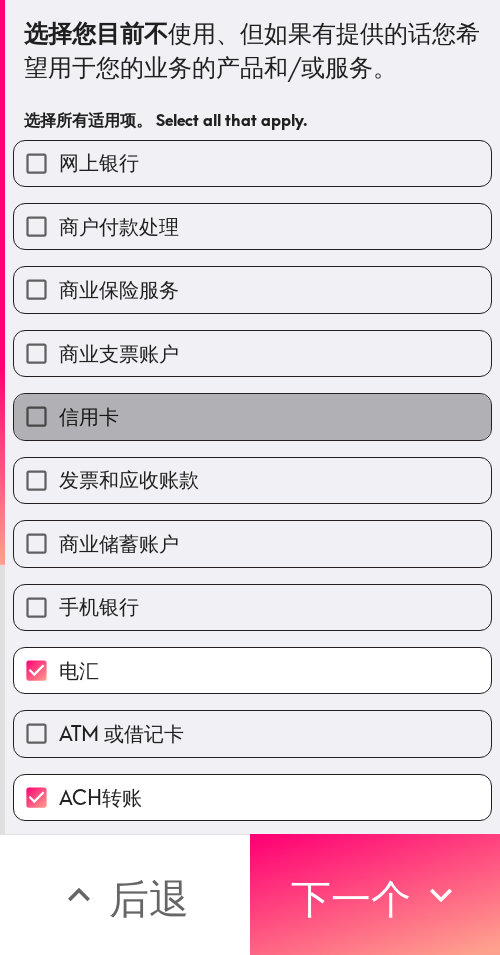 click on "信用卡" at bounding box center (252, 416) 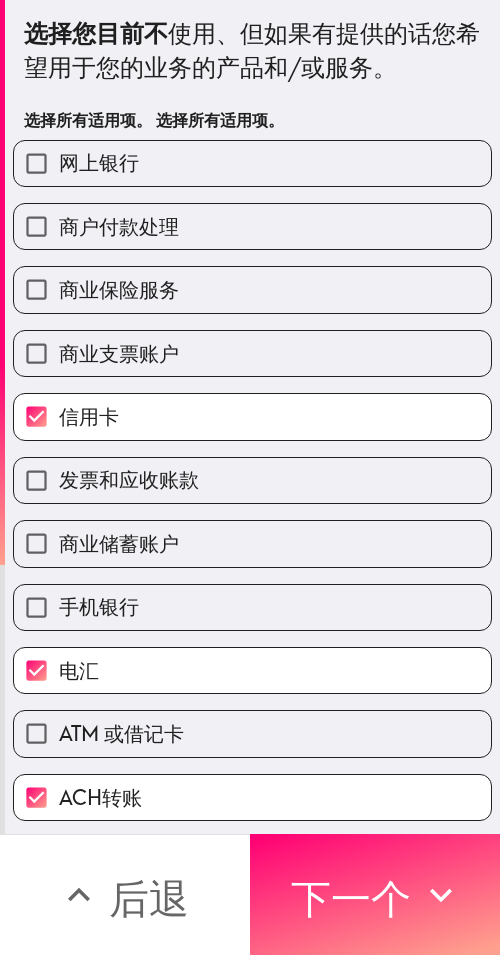 click on "发票和应收账款" at bounding box center [252, 480] 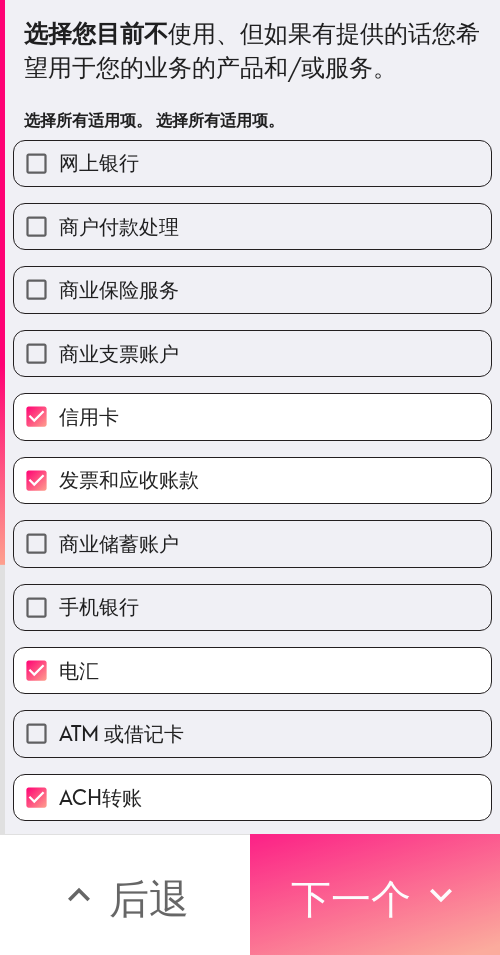 drag, startPoint x: 414, startPoint y: 854, endPoint x: 461, endPoint y: 830, distance: 52.773098 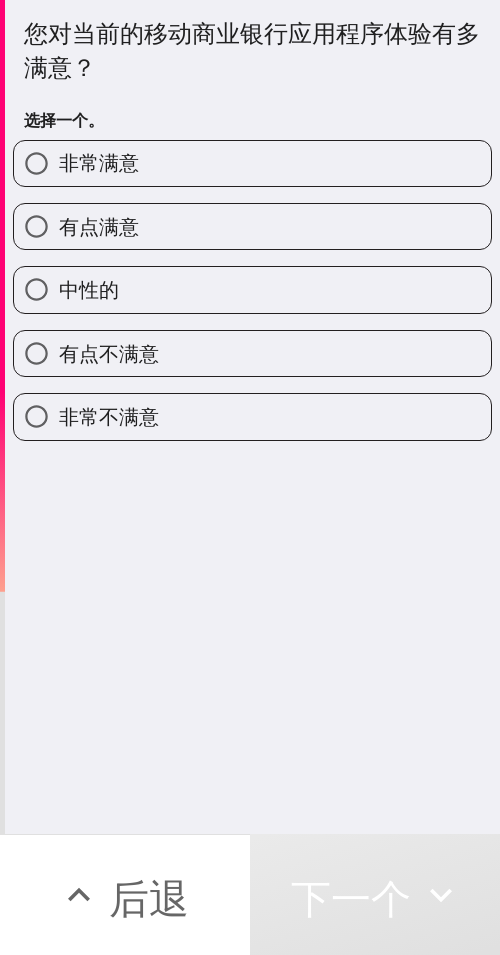 drag, startPoint x: 329, startPoint y: 173, endPoint x: 498, endPoint y: 174, distance: 169.00296 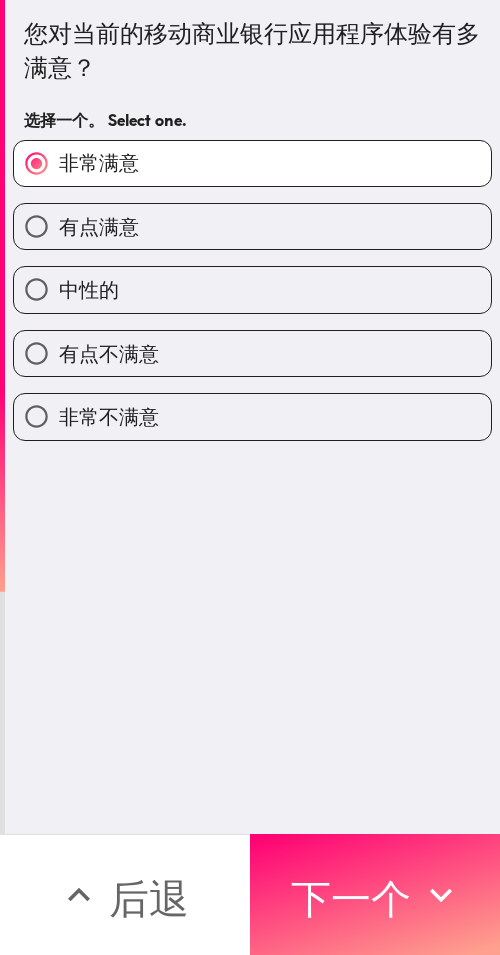 drag, startPoint x: 394, startPoint y: 875, endPoint x: 496, endPoint y: 873, distance: 102.01961 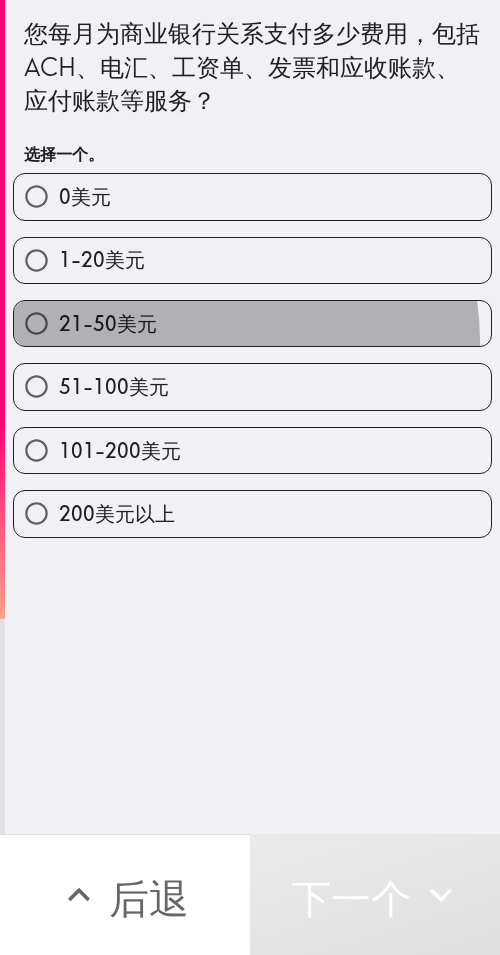click on "21-50美元" at bounding box center [252, 323] 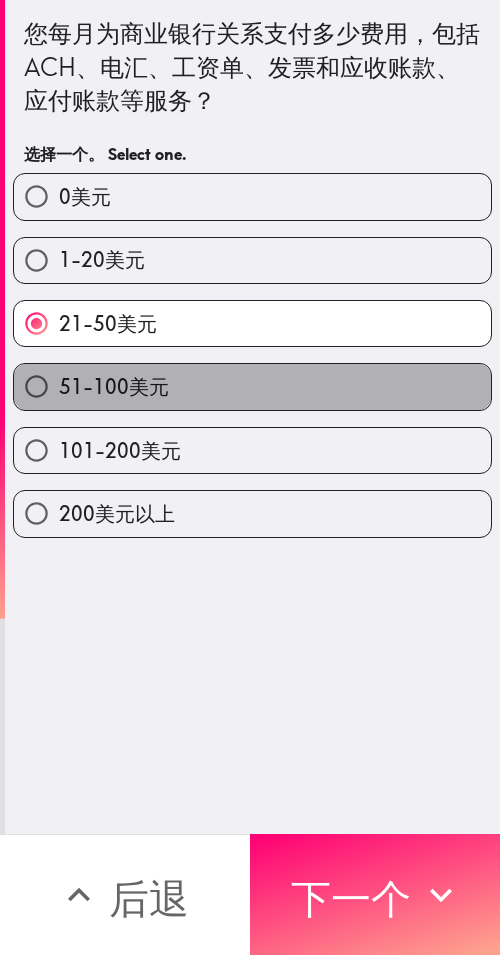 click on "51-100美元" at bounding box center (252, 386) 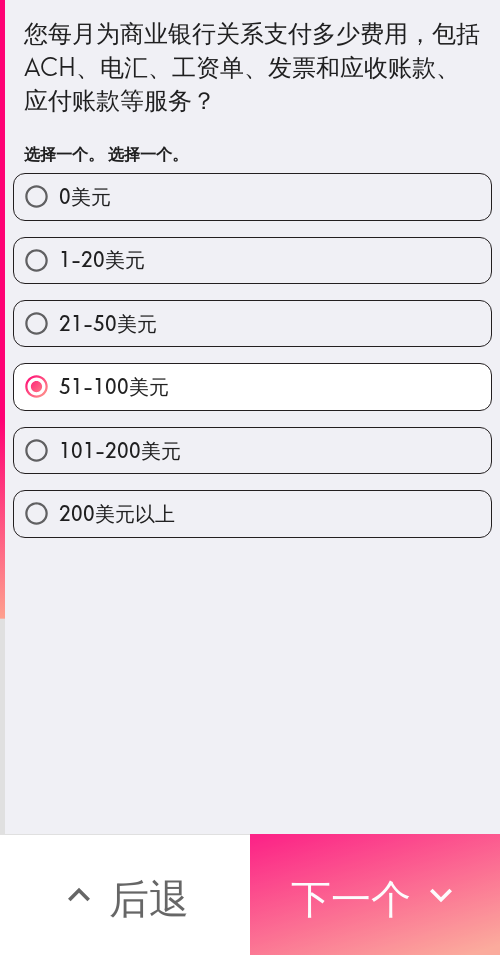click on "下一个" at bounding box center (375, 894) 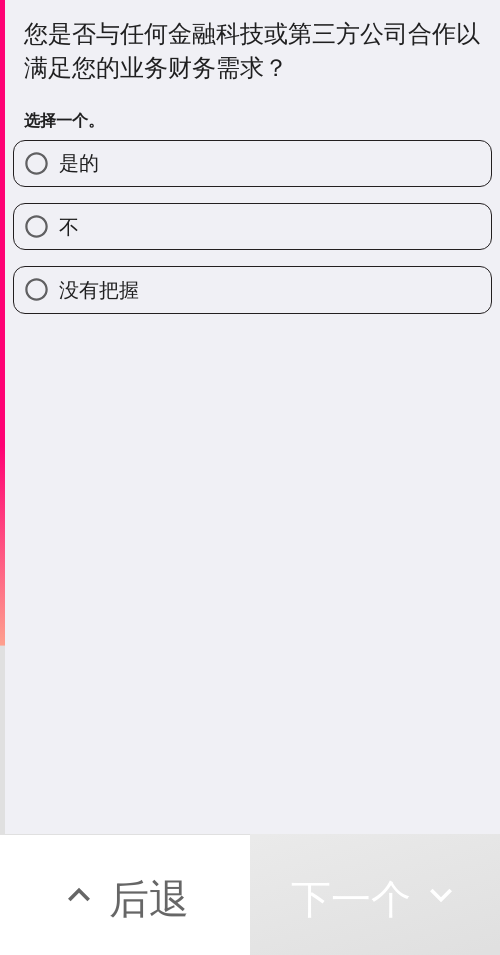 click on "是的" at bounding box center (252, 163) 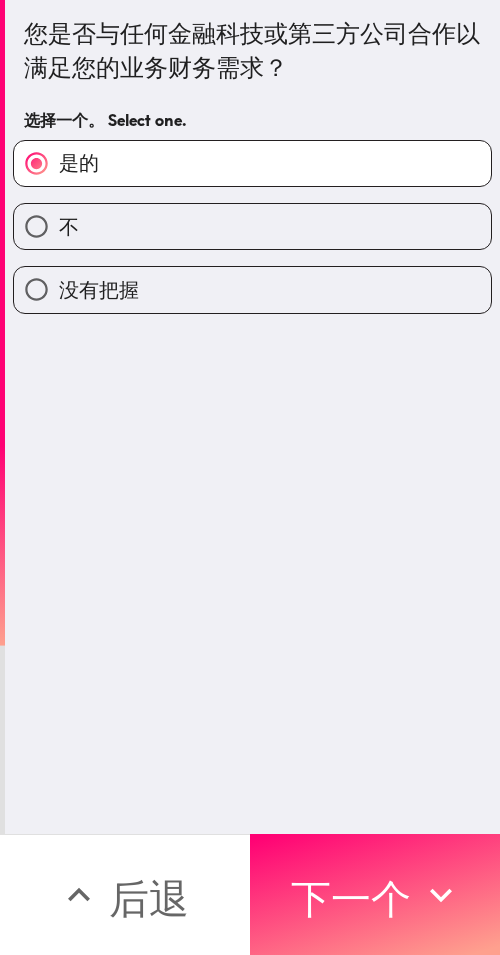 click on "下一个" at bounding box center (375, 894) 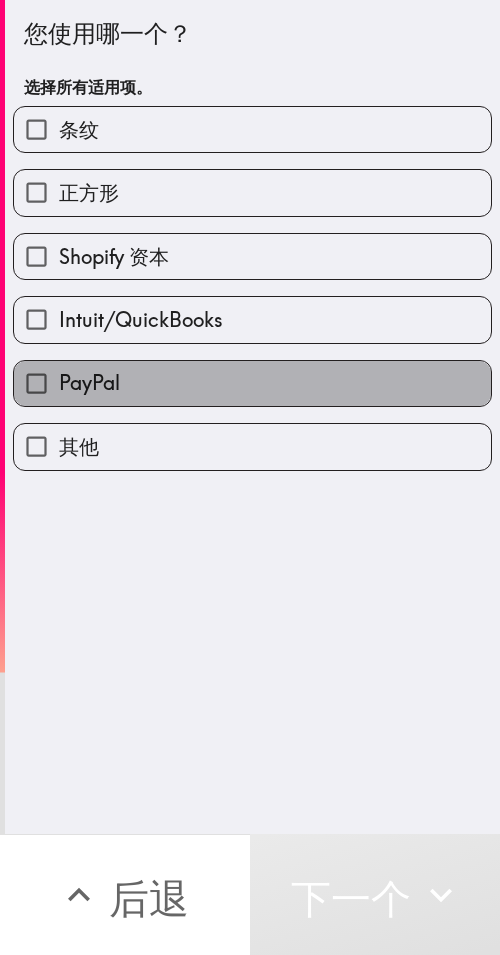 drag, startPoint x: 374, startPoint y: 378, endPoint x: 387, endPoint y: 290, distance: 88.95505 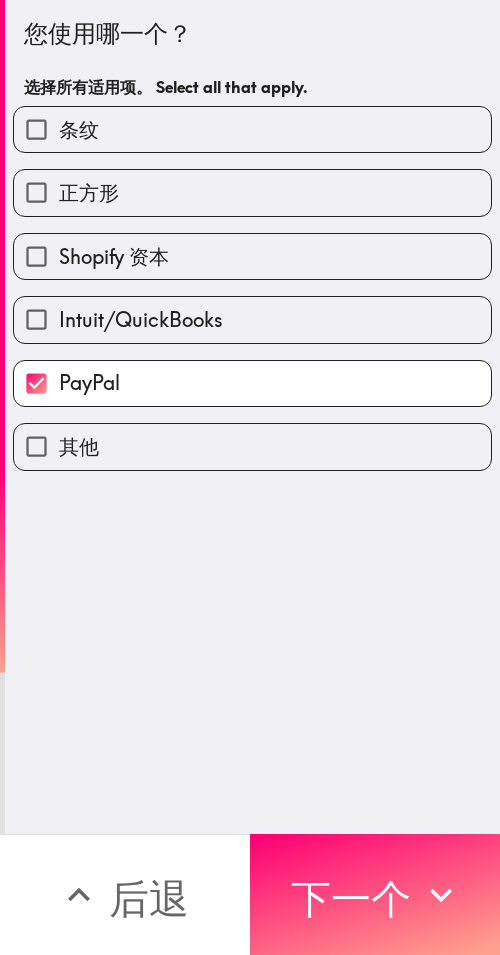 click on "Shopify 资本" at bounding box center [252, 256] 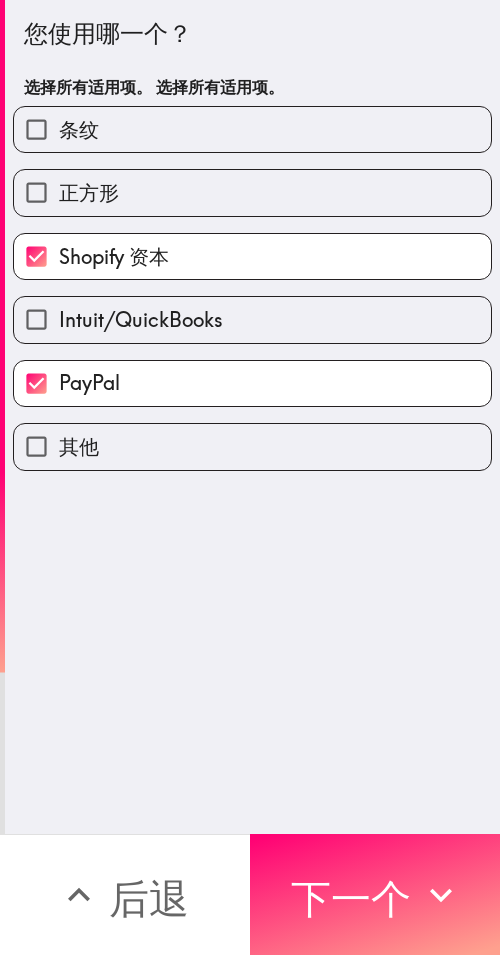drag, startPoint x: 370, startPoint y: 889, endPoint x: 494, endPoint y: 897, distance: 124.2578 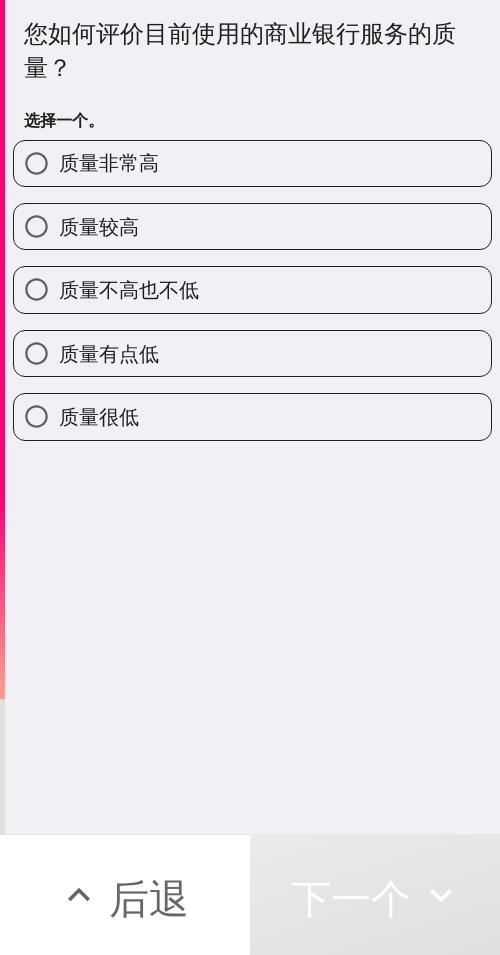 click on "质量非常高" at bounding box center [252, 163] 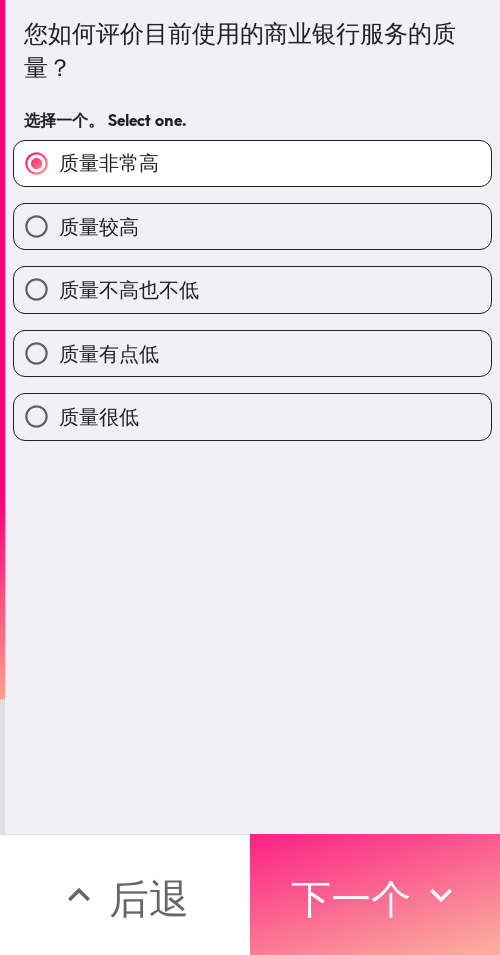 click on "下一个" at bounding box center [375, 894] 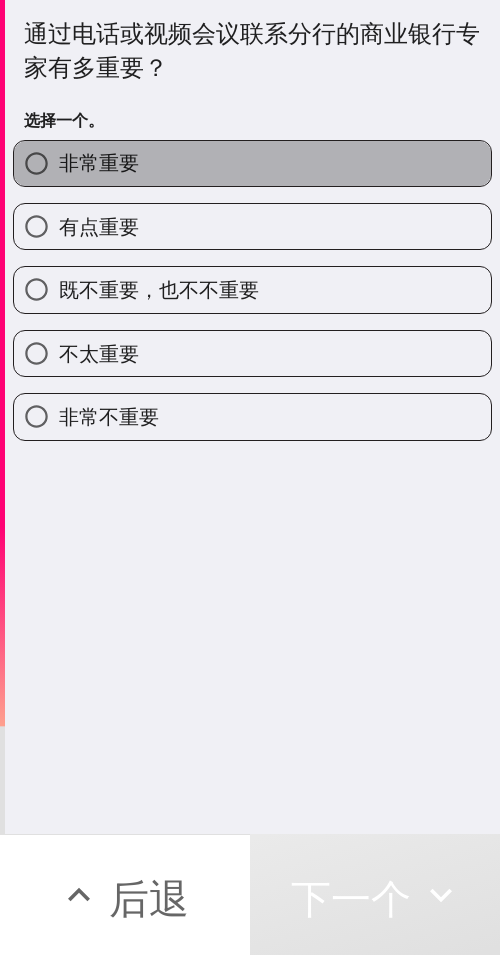 drag, startPoint x: 329, startPoint y: 171, endPoint x: 499, endPoint y: 173, distance: 170.01176 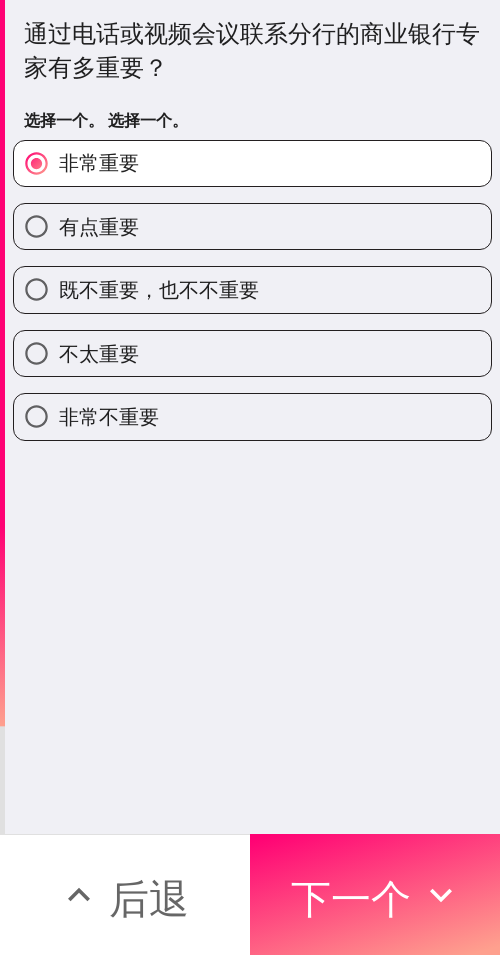 drag, startPoint x: 395, startPoint y: 870, endPoint x: 496, endPoint y: 875, distance: 101.12369 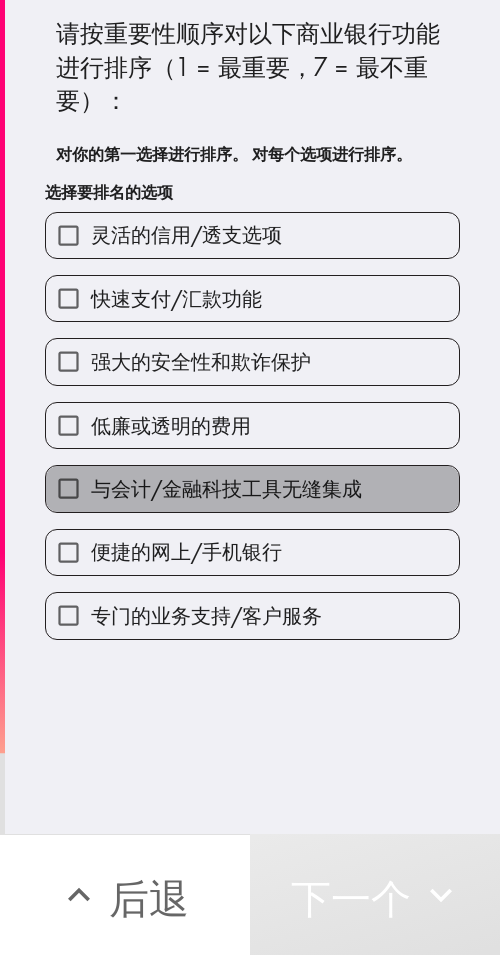 click on "与会计/金融科技工具无缝集成" at bounding box center (226, 489) 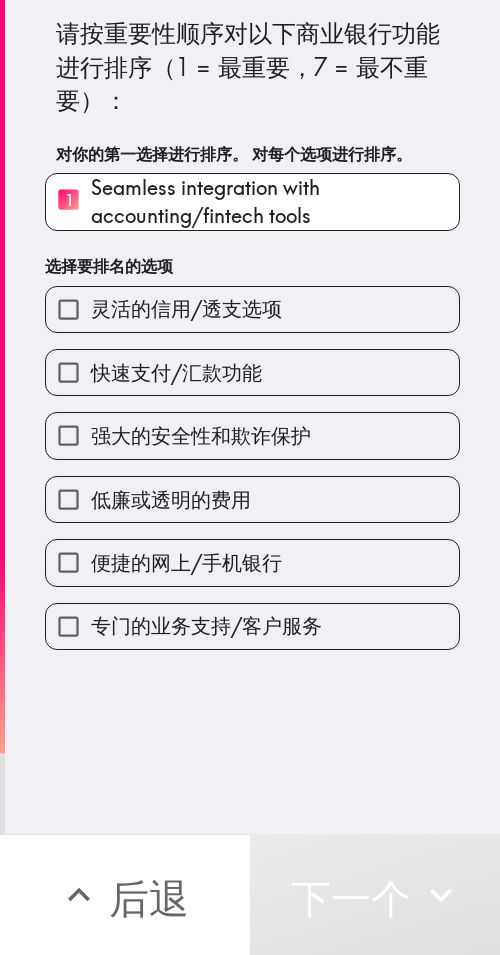 click on "强大的安全性和欺诈保护" at bounding box center (252, 435) 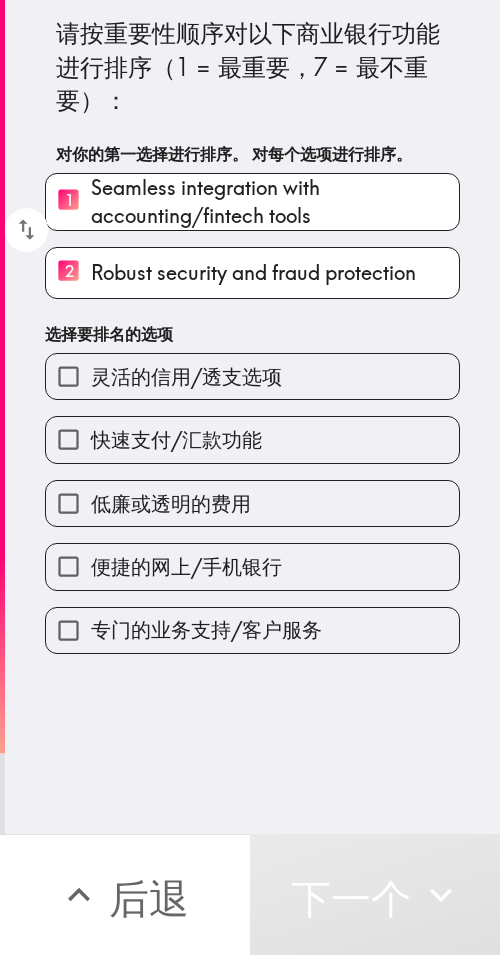 click on "选择要排名的选项" at bounding box center (252, 334) 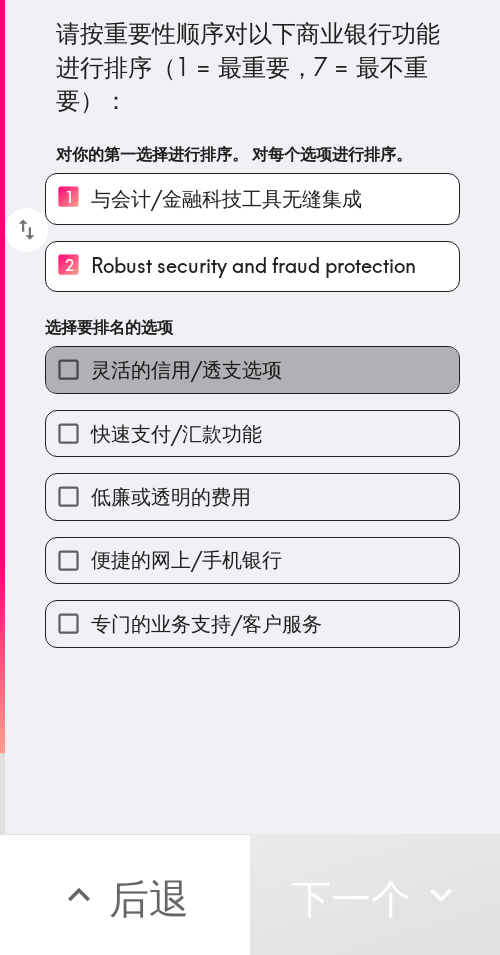click on "灵活的信用/透支选项" at bounding box center [252, 369] 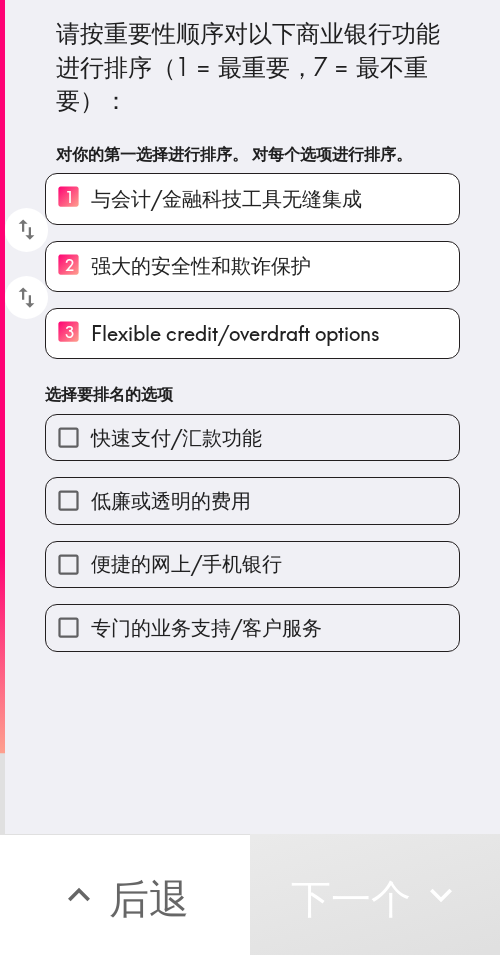click on "快速支付/汇款功能" at bounding box center [252, 437] 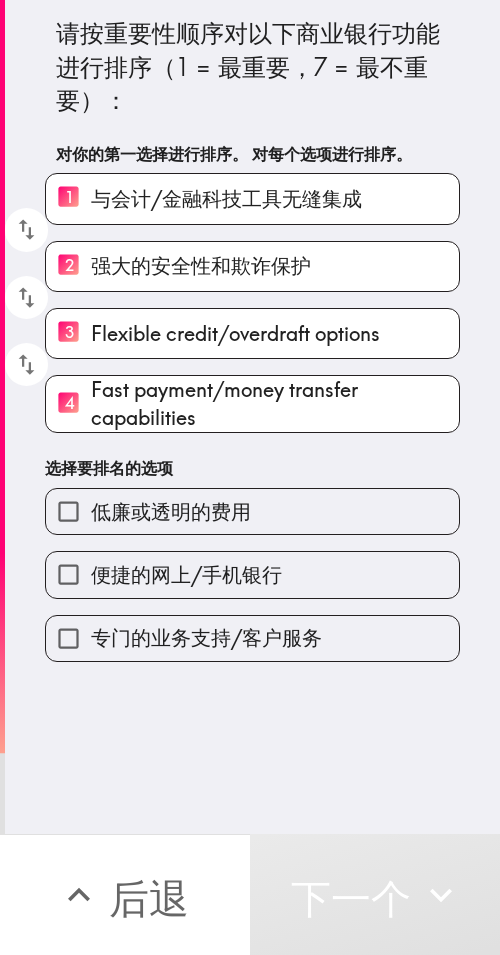 click on "低廉或透明的费用" at bounding box center [252, 511] 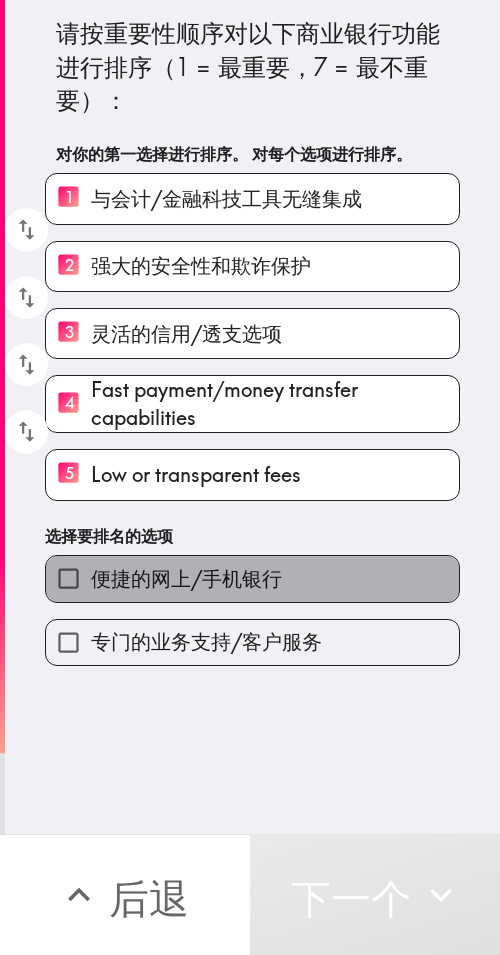 click on "便捷的网上/手机银行" at bounding box center (186, 578) 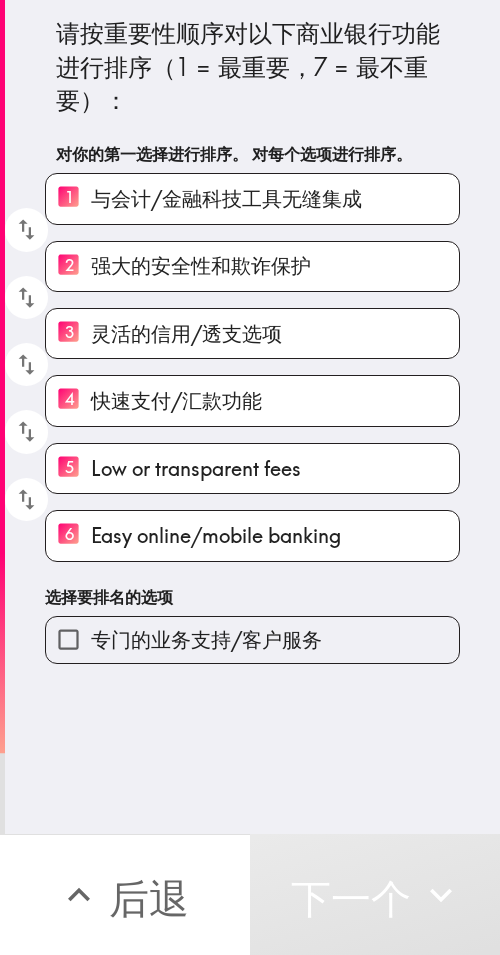click on "专门的业务支持/客户服务" at bounding box center [206, 639] 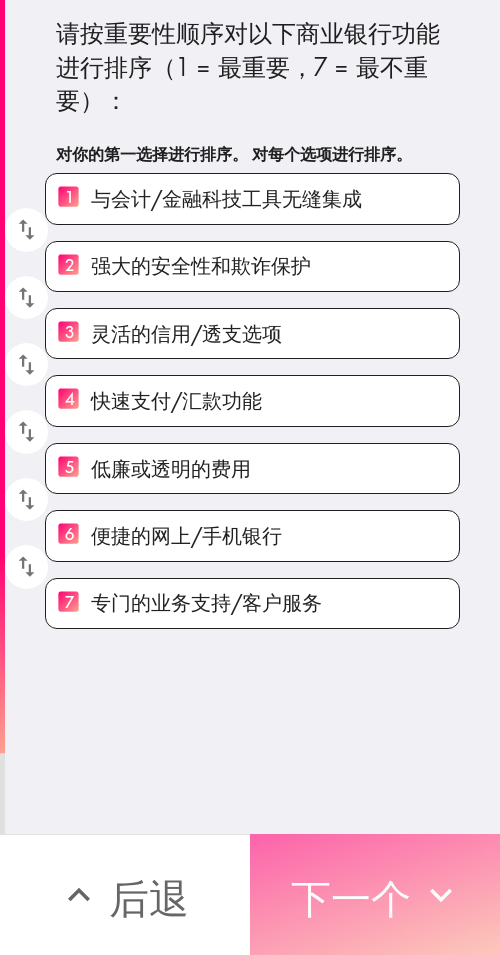 drag, startPoint x: 366, startPoint y: 884, endPoint x: 443, endPoint y: 884, distance: 77 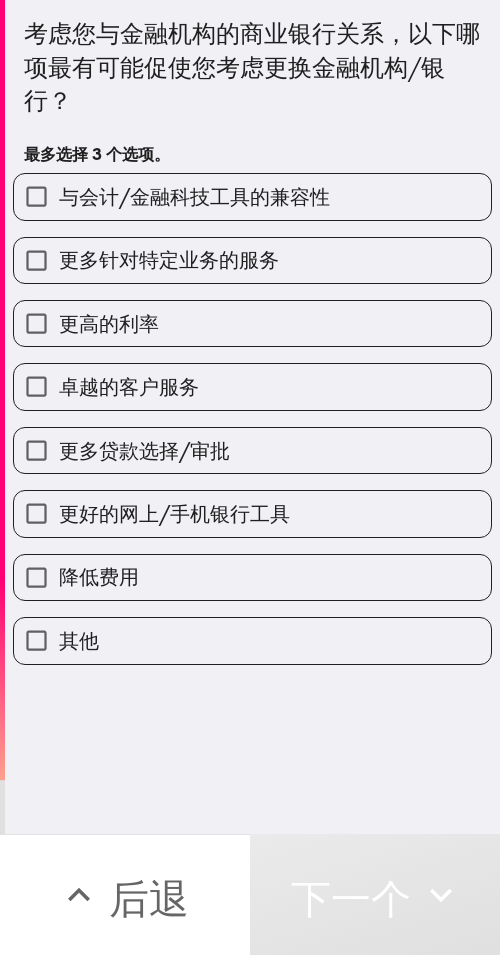 click on "更好的网上/手机银行工具" at bounding box center [252, 513] 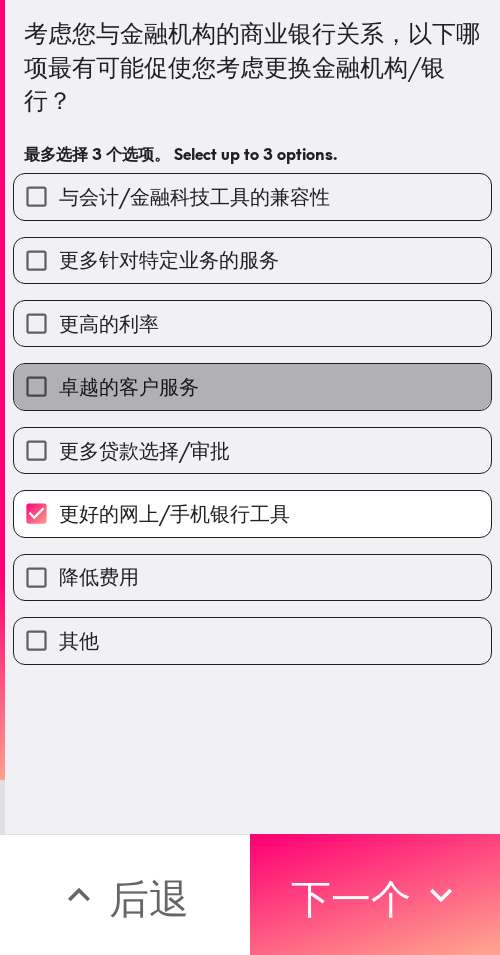 click on "卓越的客户服务" at bounding box center [252, 386] 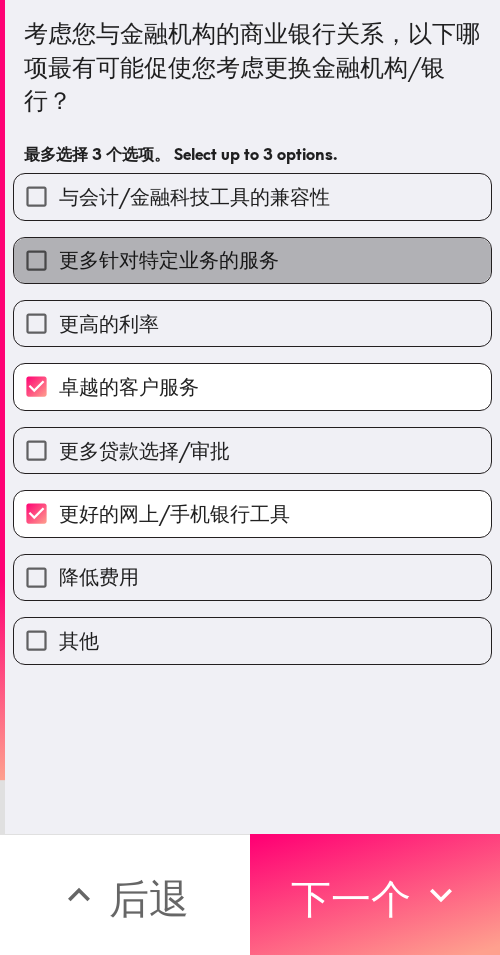 click on "更多针对特定业务的服务" at bounding box center [169, 259] 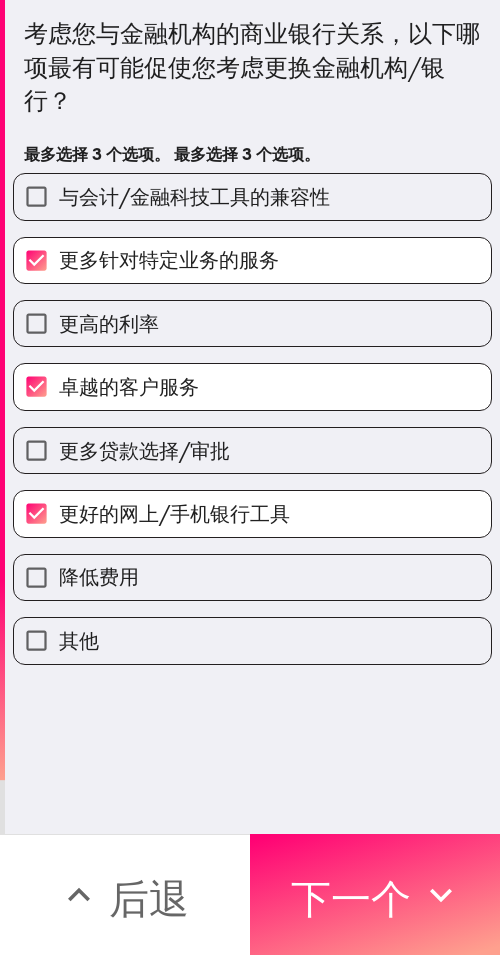 drag, startPoint x: 391, startPoint y: 903, endPoint x: 499, endPoint y: 910, distance: 108.226616 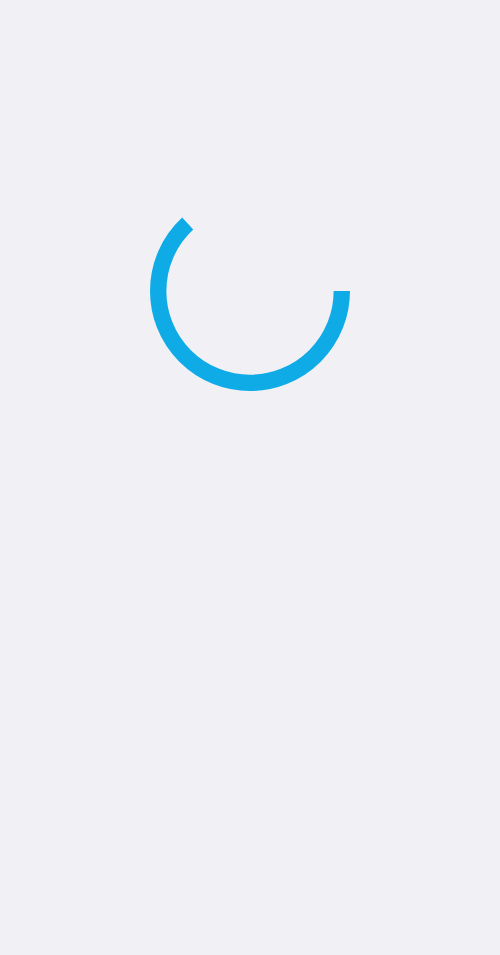 scroll, scrollTop: 0, scrollLeft: 0, axis: both 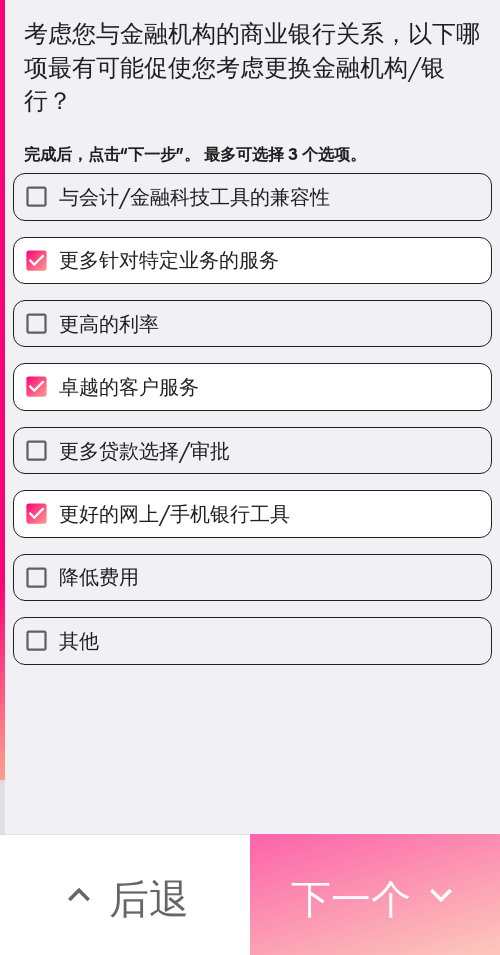 click on "下一个" at bounding box center [351, 898] 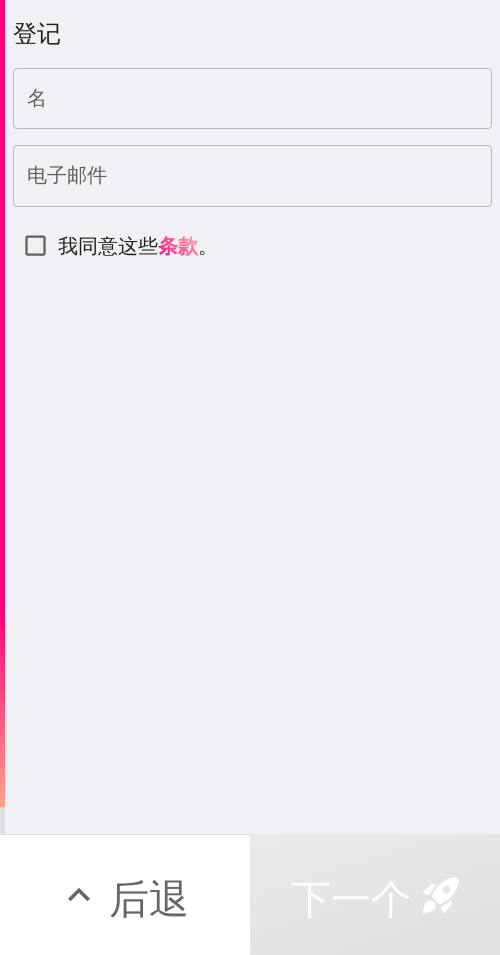 click on "名" at bounding box center (252, 99) 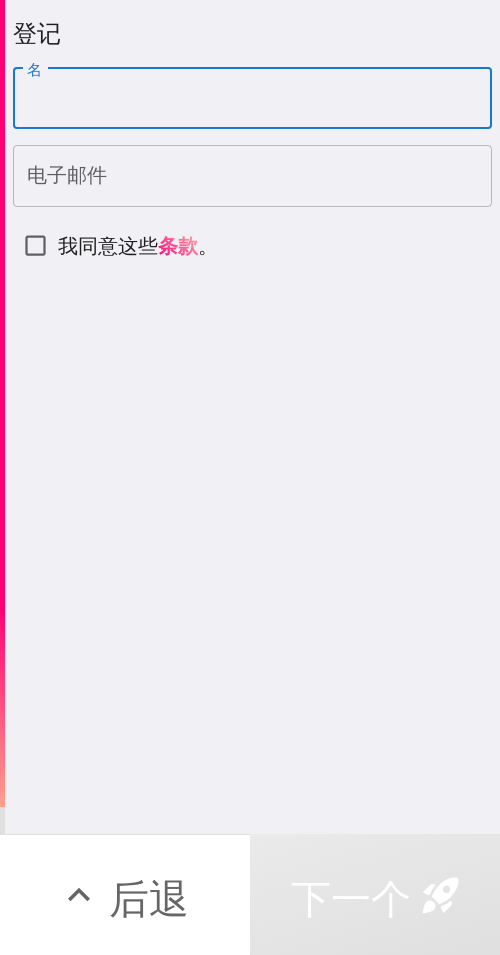 paste on "[FIRST]" 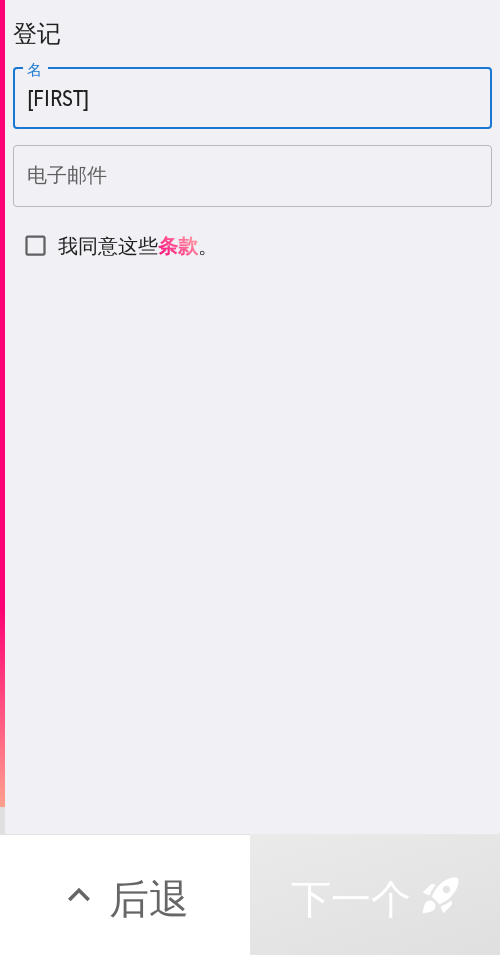 type on "[FIRST]" 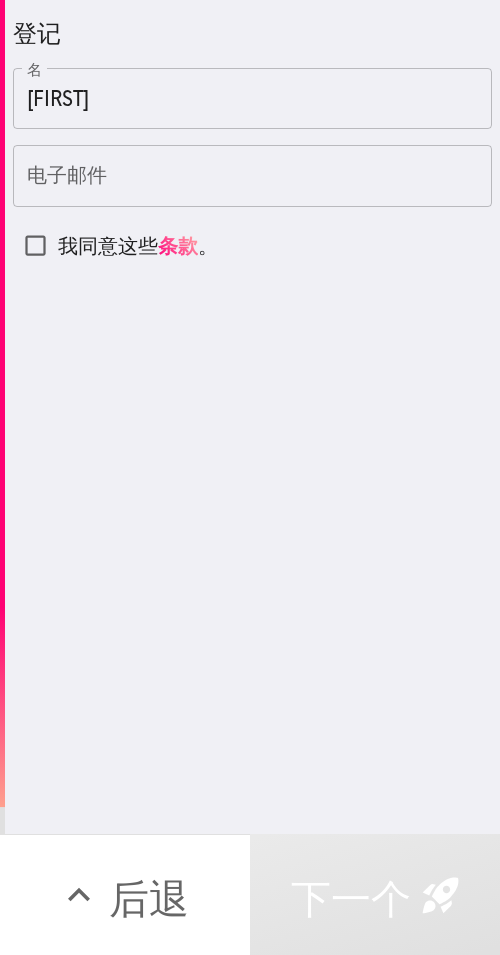 click on "电子邮件" at bounding box center [252, 176] 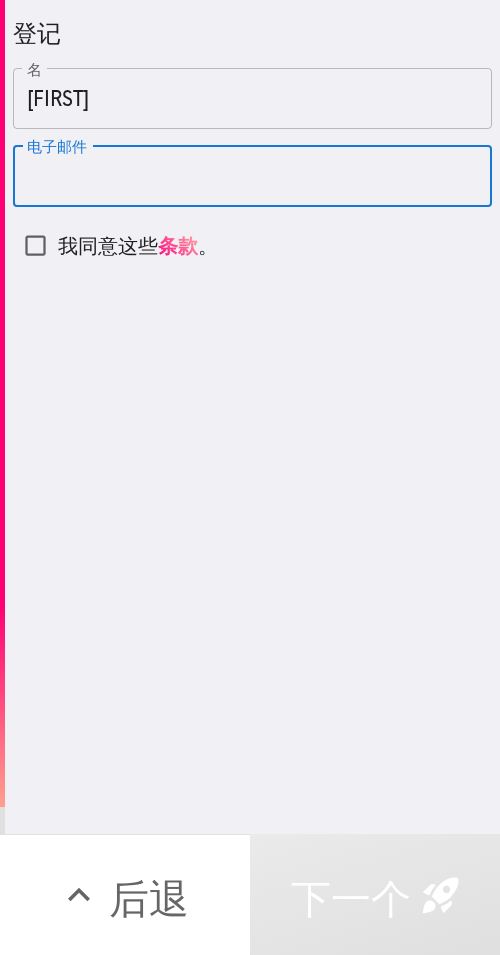 paste on "frandsenjohn45@example.com" 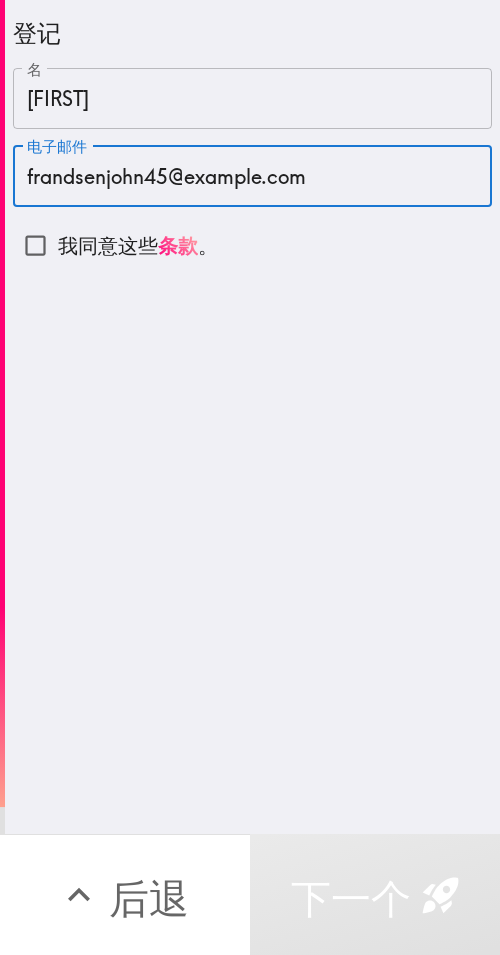 type on "frandsenjohn45@example.com" 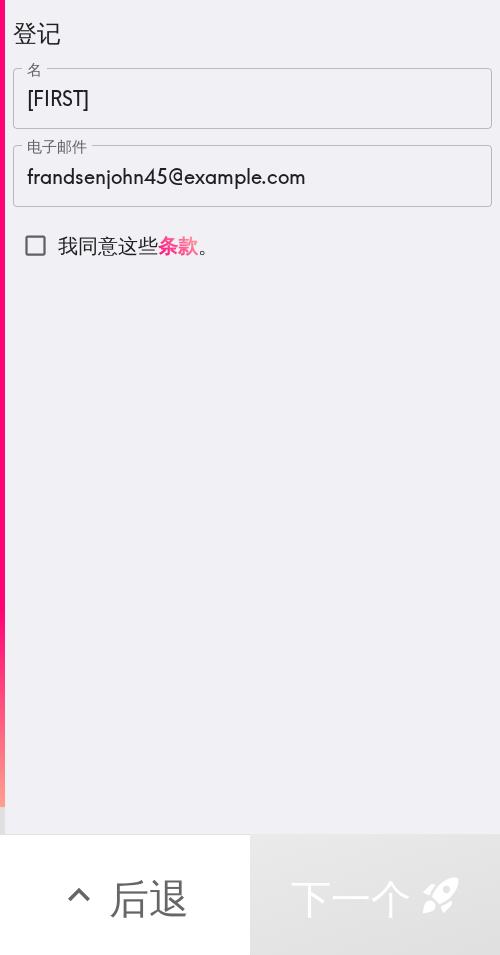 click on "我同意这些" at bounding box center (108, 245) 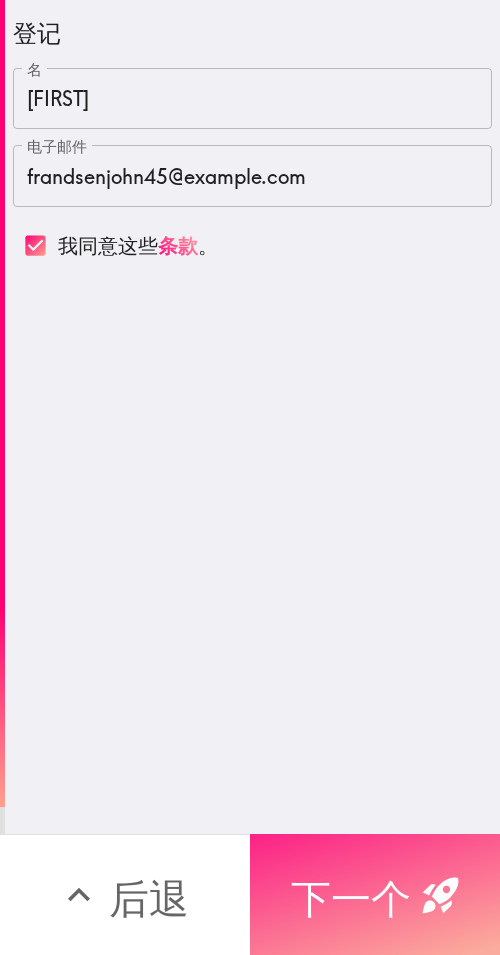 click on "下一个" at bounding box center [375, 894] 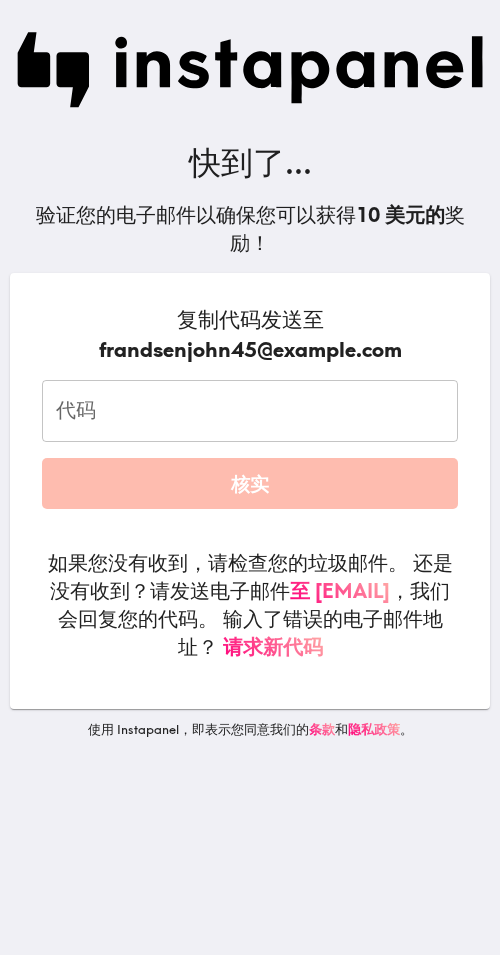 click on "代码" at bounding box center (250, 411) 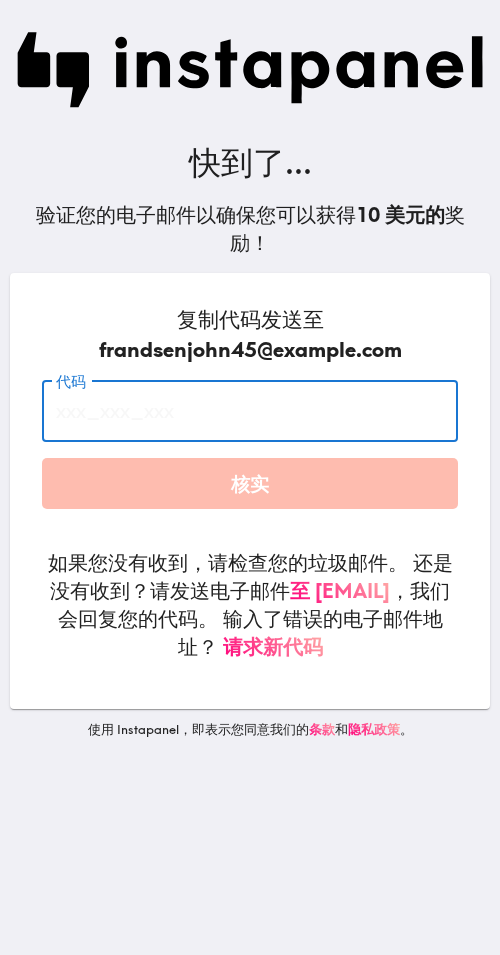 paste on "Qau_K5F_Bpm" 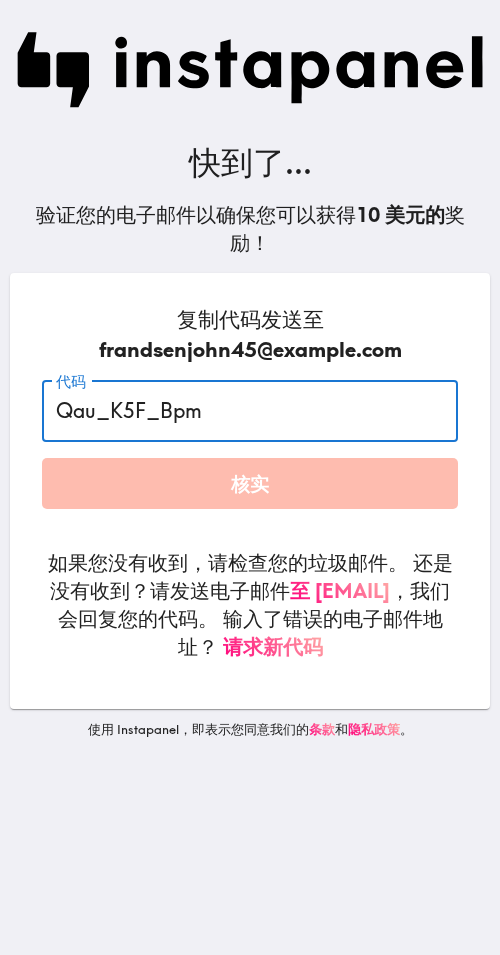 type on "Qau_K5F_Bpm" 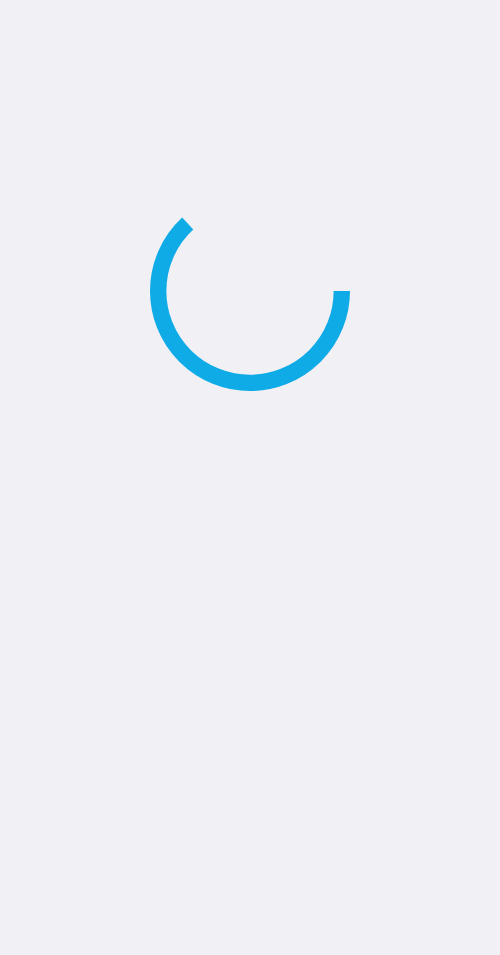 scroll, scrollTop: 0, scrollLeft: 0, axis: both 